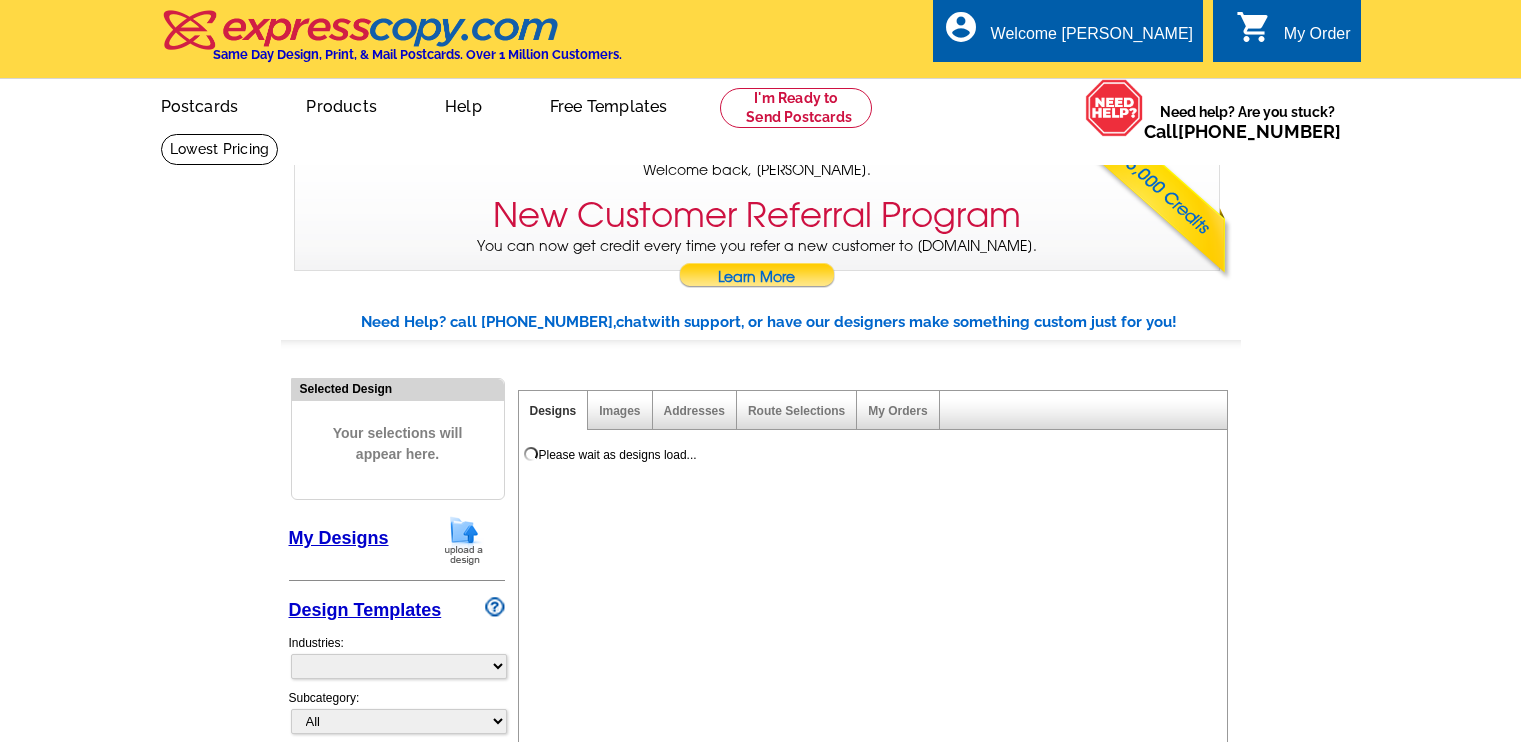scroll, scrollTop: 0, scrollLeft: 0, axis: both 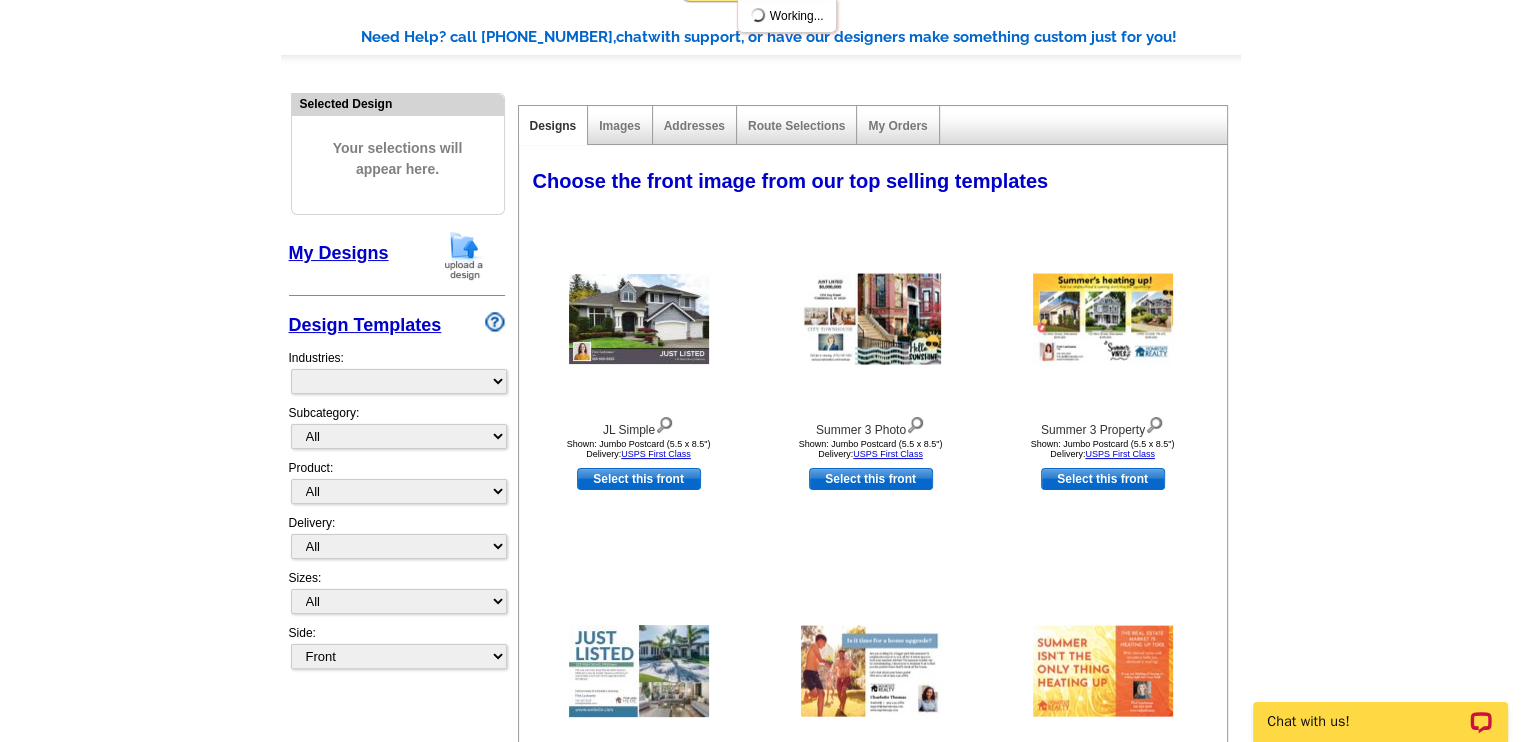 select on "785" 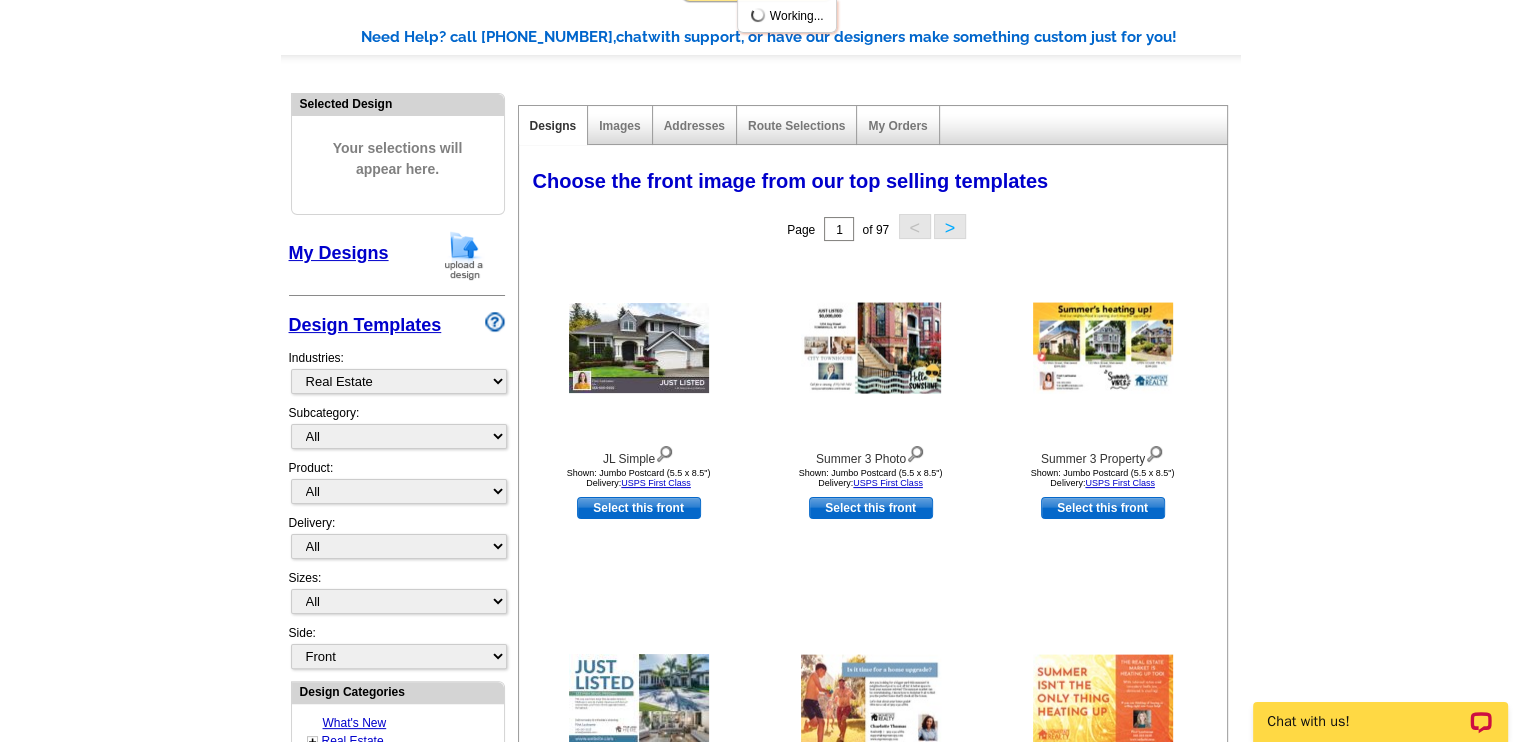 click on "Welcome back  Aaron
My Account
Logout
local_phone
Same Day Design, Print, & Mail Postcards. Over 1 Million Customers.
account_circle
Welcome Aaron
My Account Logout
0
shopping_cart
My Order
picture_in_picture
Postcards
store_mall_directory
Products
keyboard_arrow_down
Postcards
More Help" at bounding box center (760, 812) 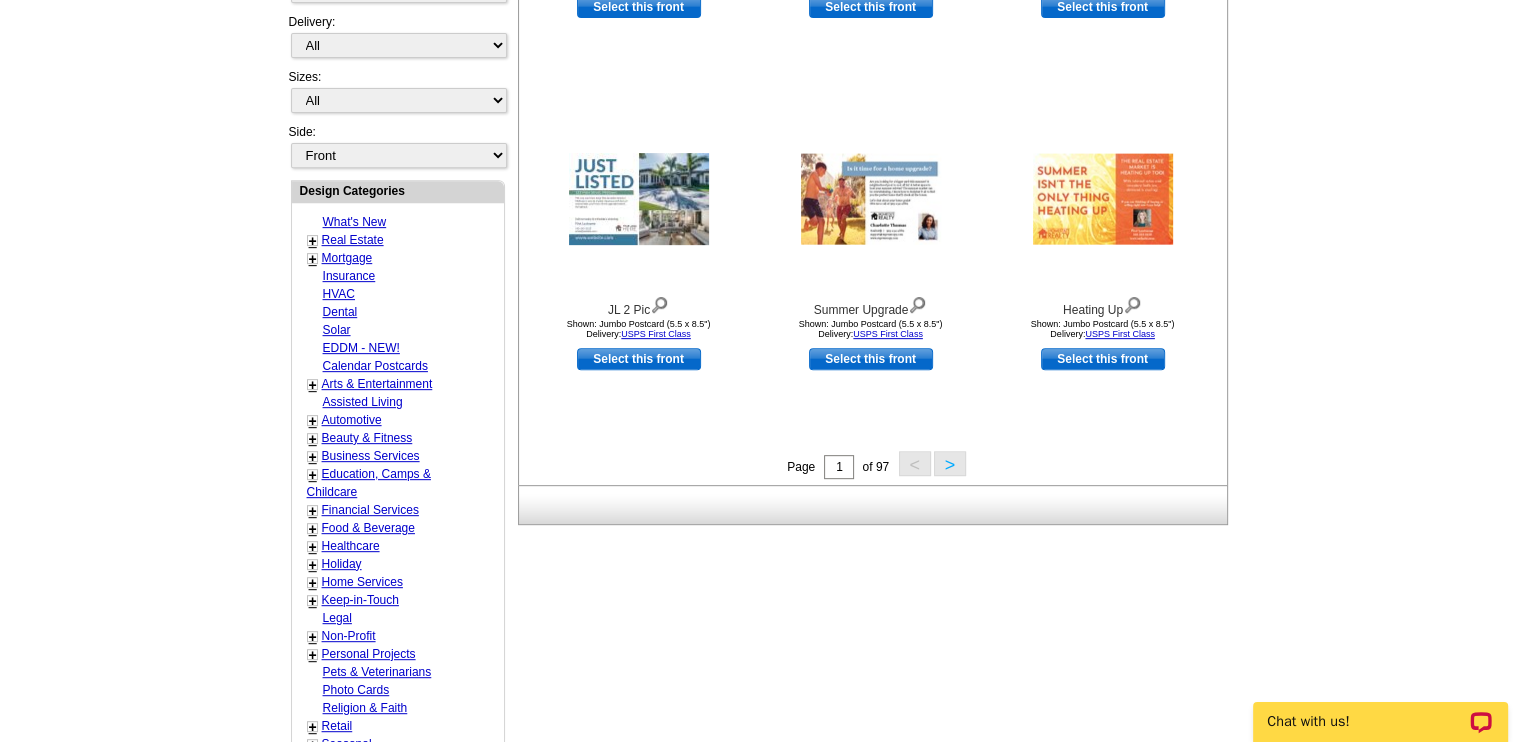 scroll, scrollTop: 280, scrollLeft: 0, axis: vertical 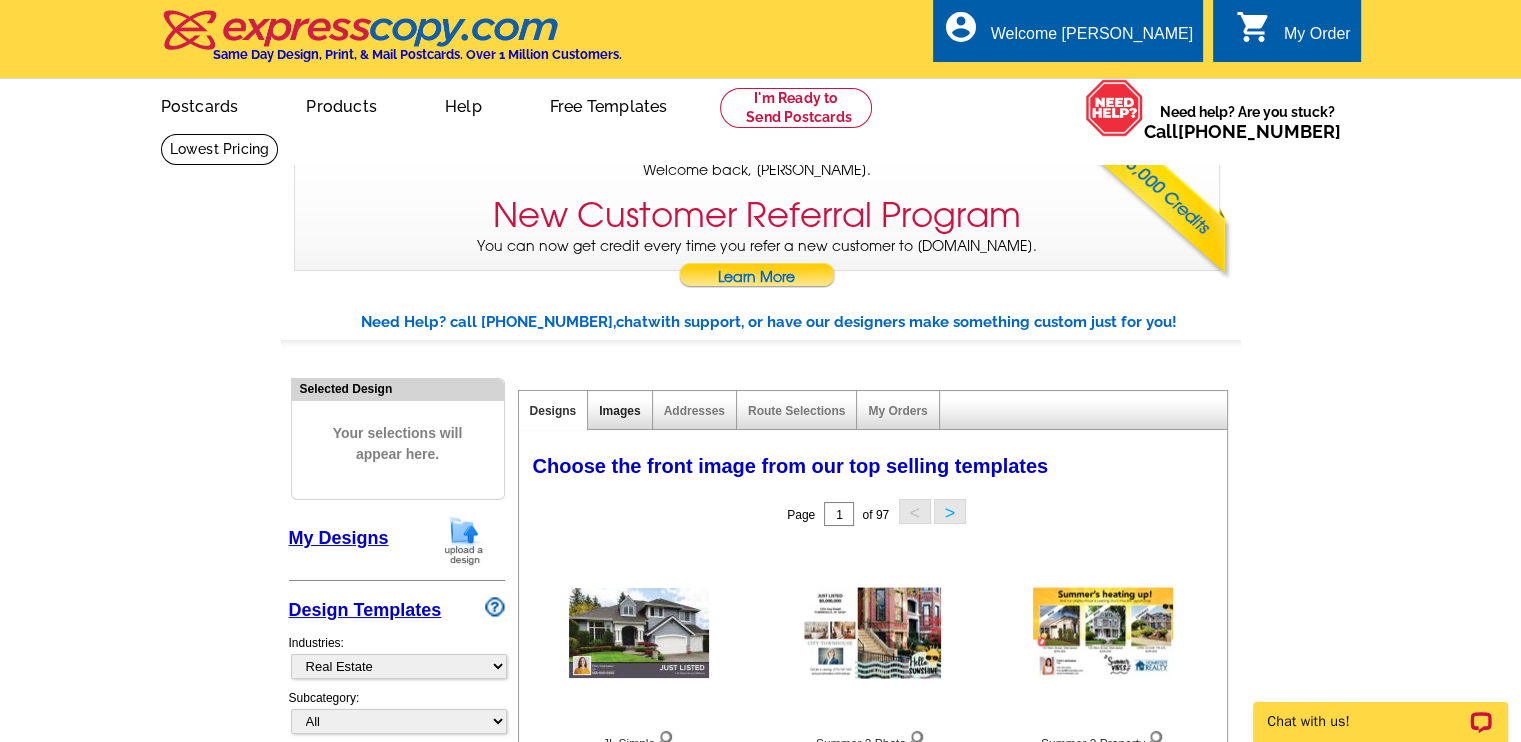 click on "Images" at bounding box center (619, 411) 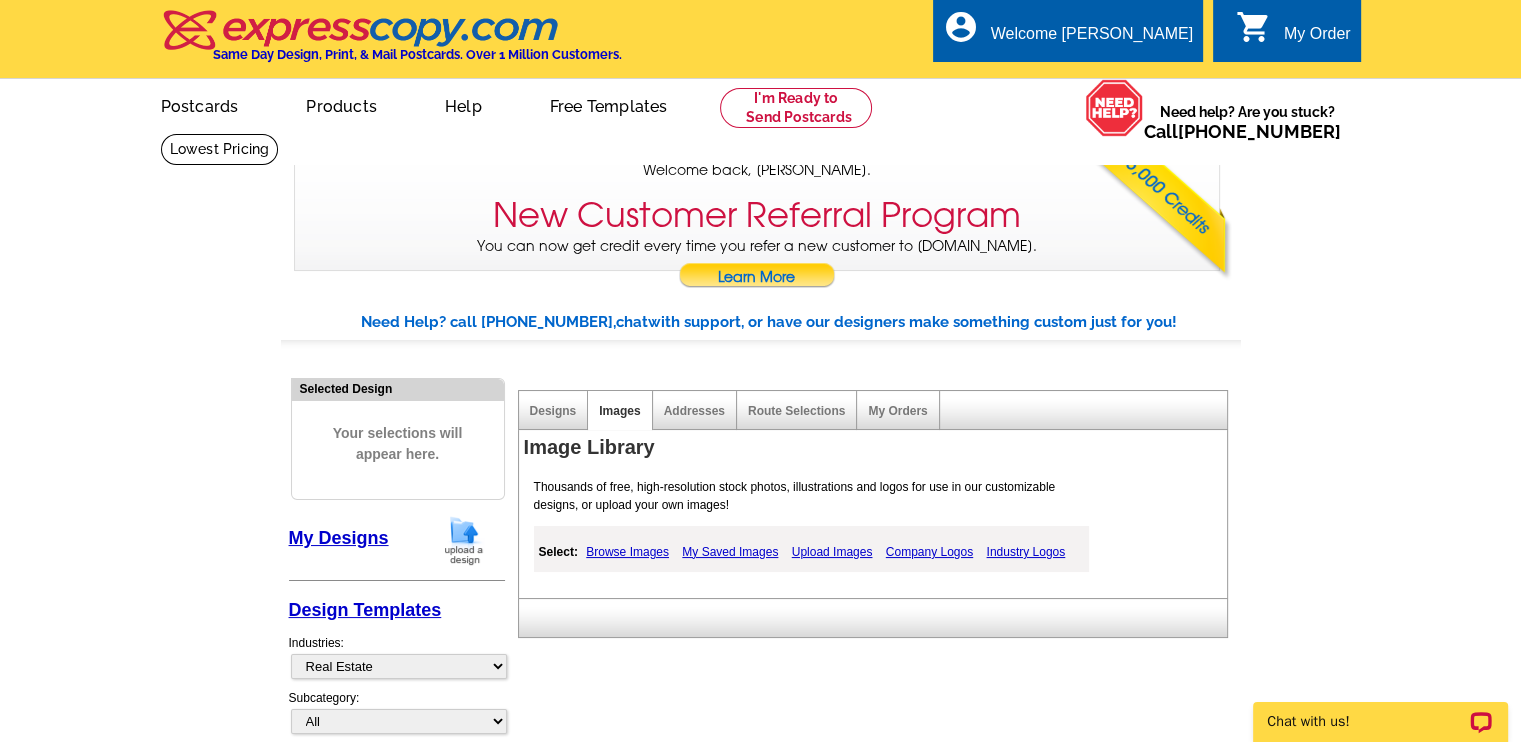 click on "My Designs" at bounding box center [339, 538] 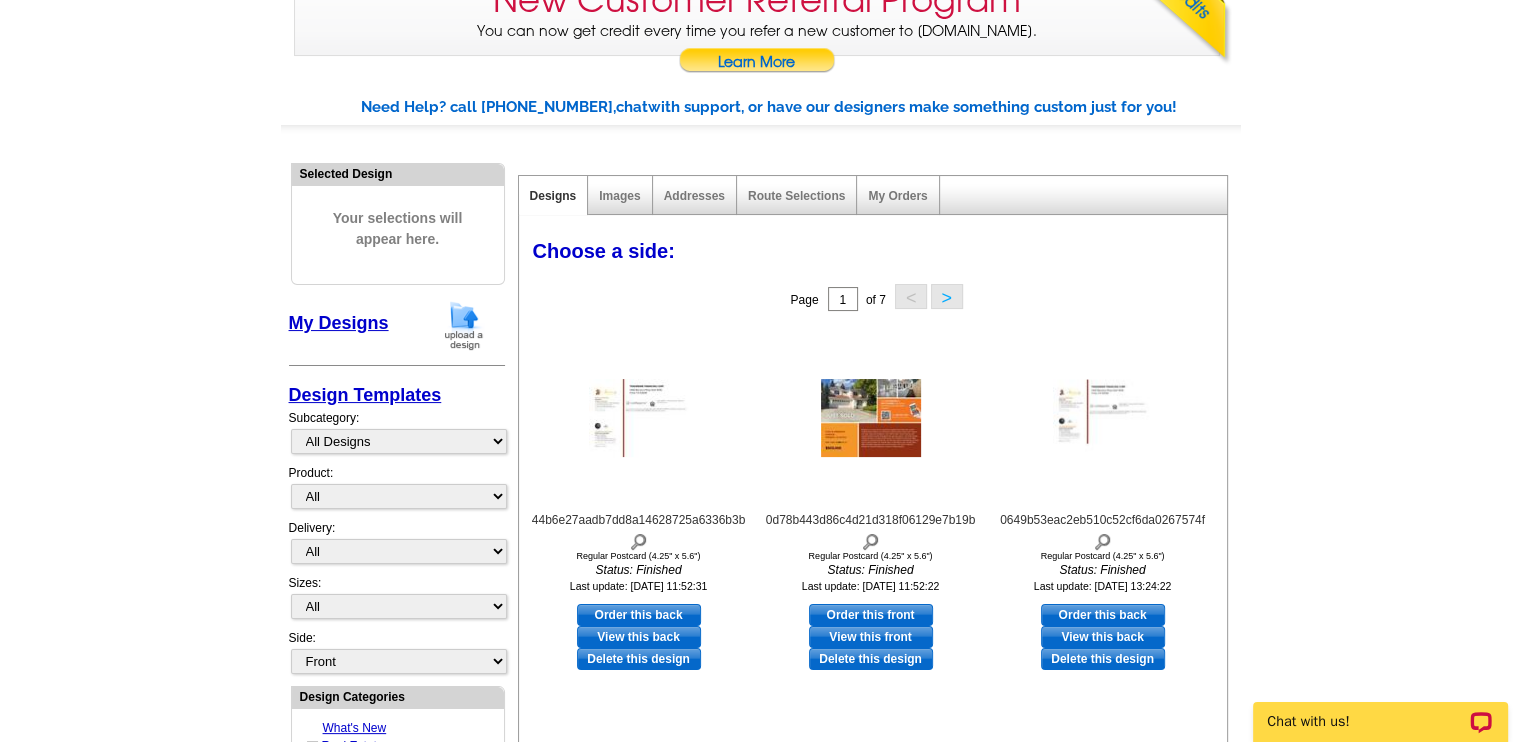 scroll, scrollTop: 210, scrollLeft: 0, axis: vertical 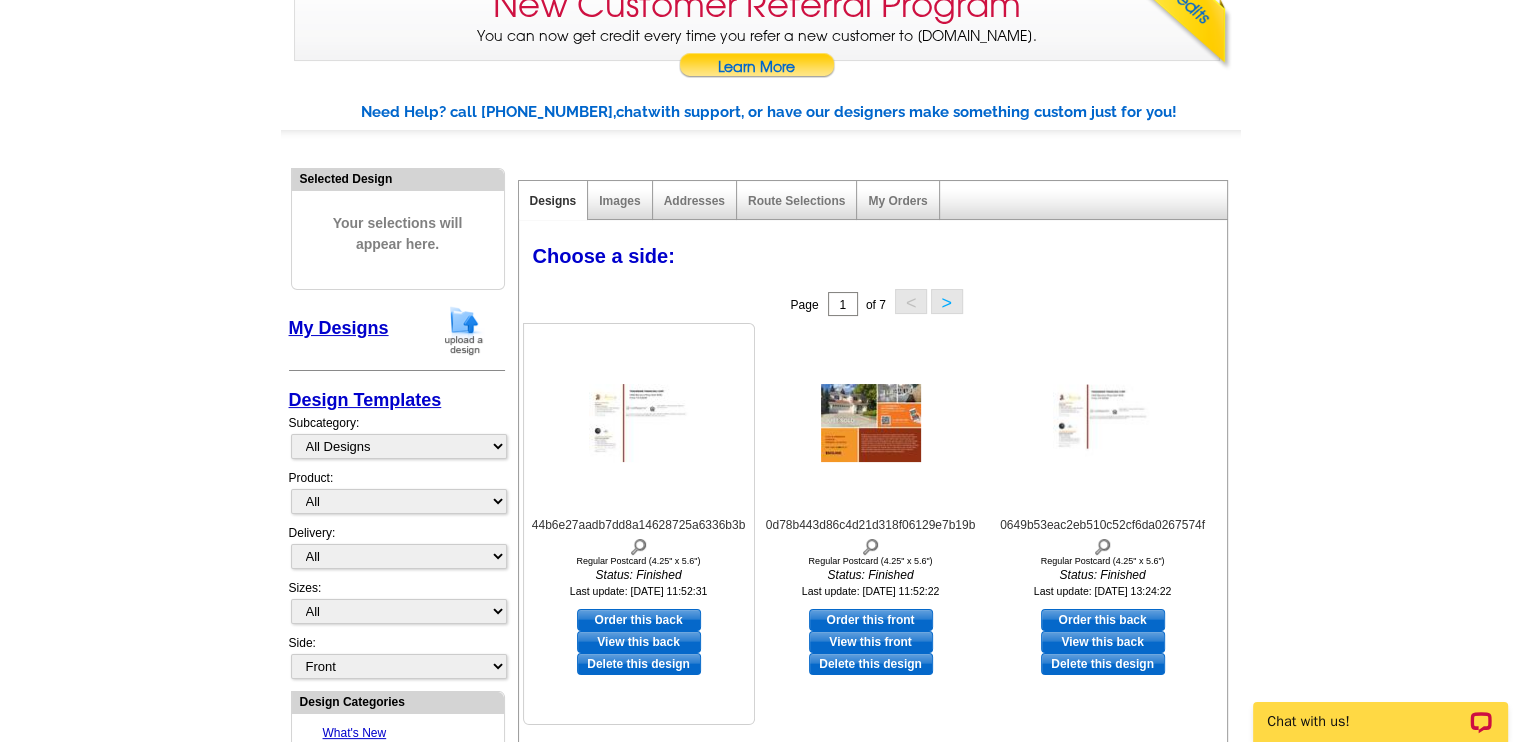 click on "Order this back" at bounding box center (639, 620) 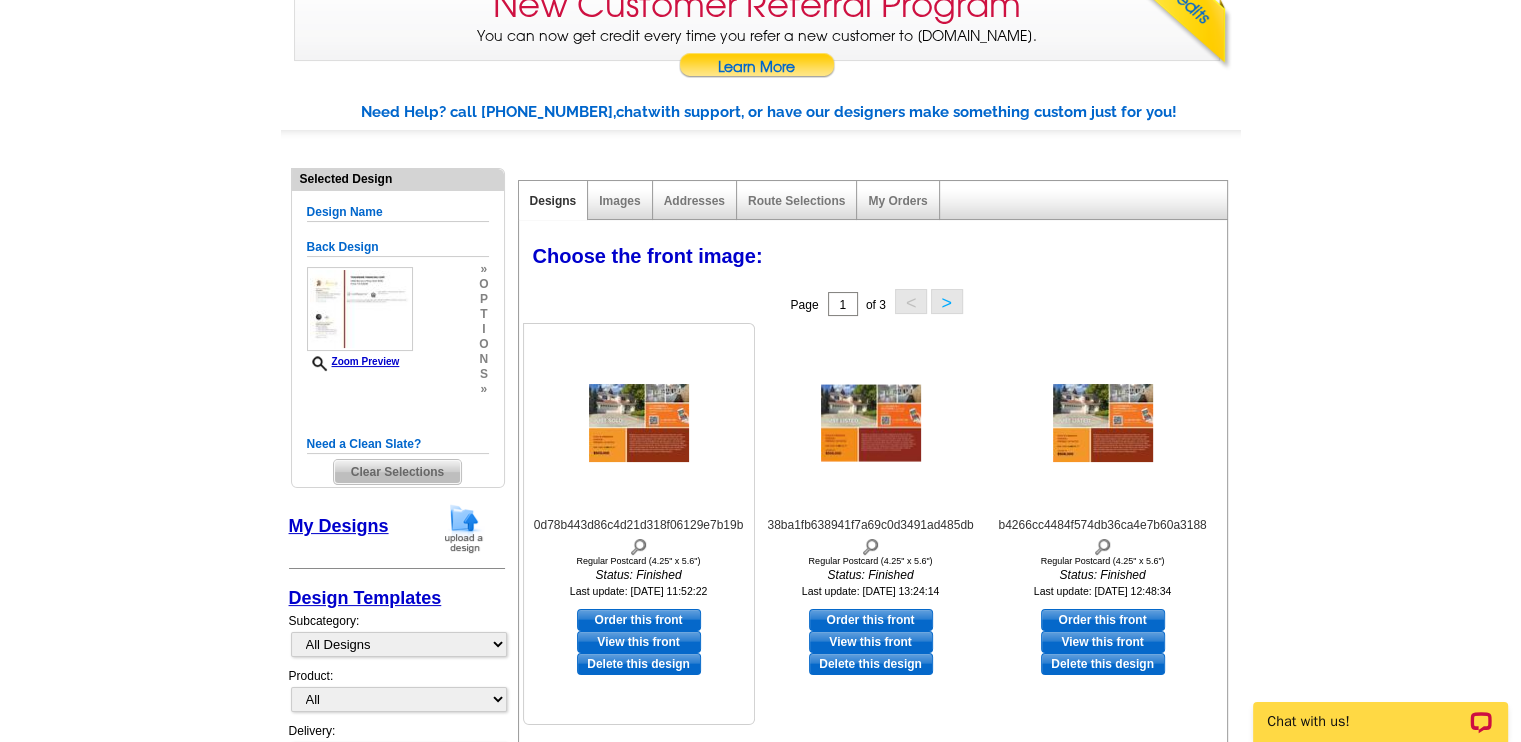 click on "Order this front" at bounding box center [639, 620] 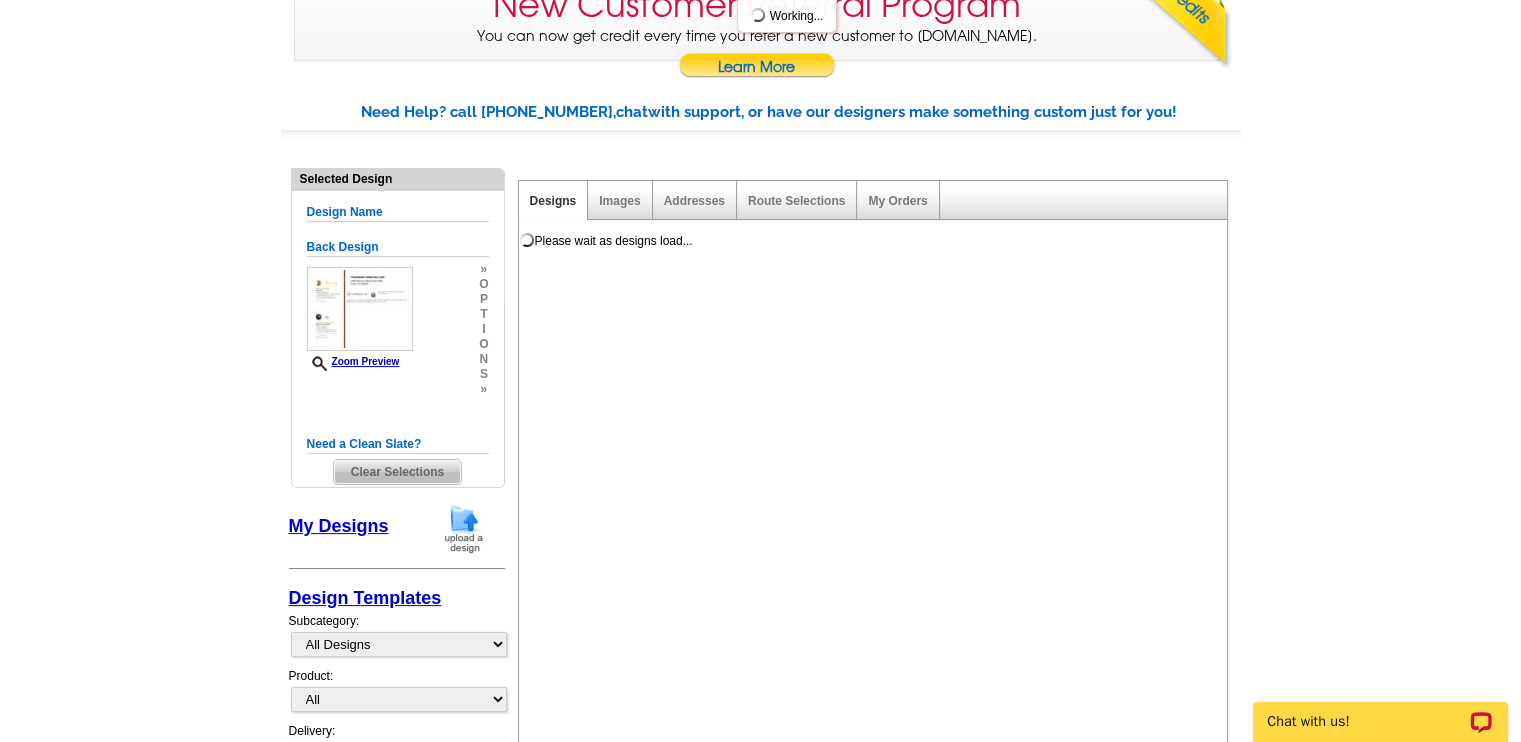 scroll, scrollTop: 0, scrollLeft: 0, axis: both 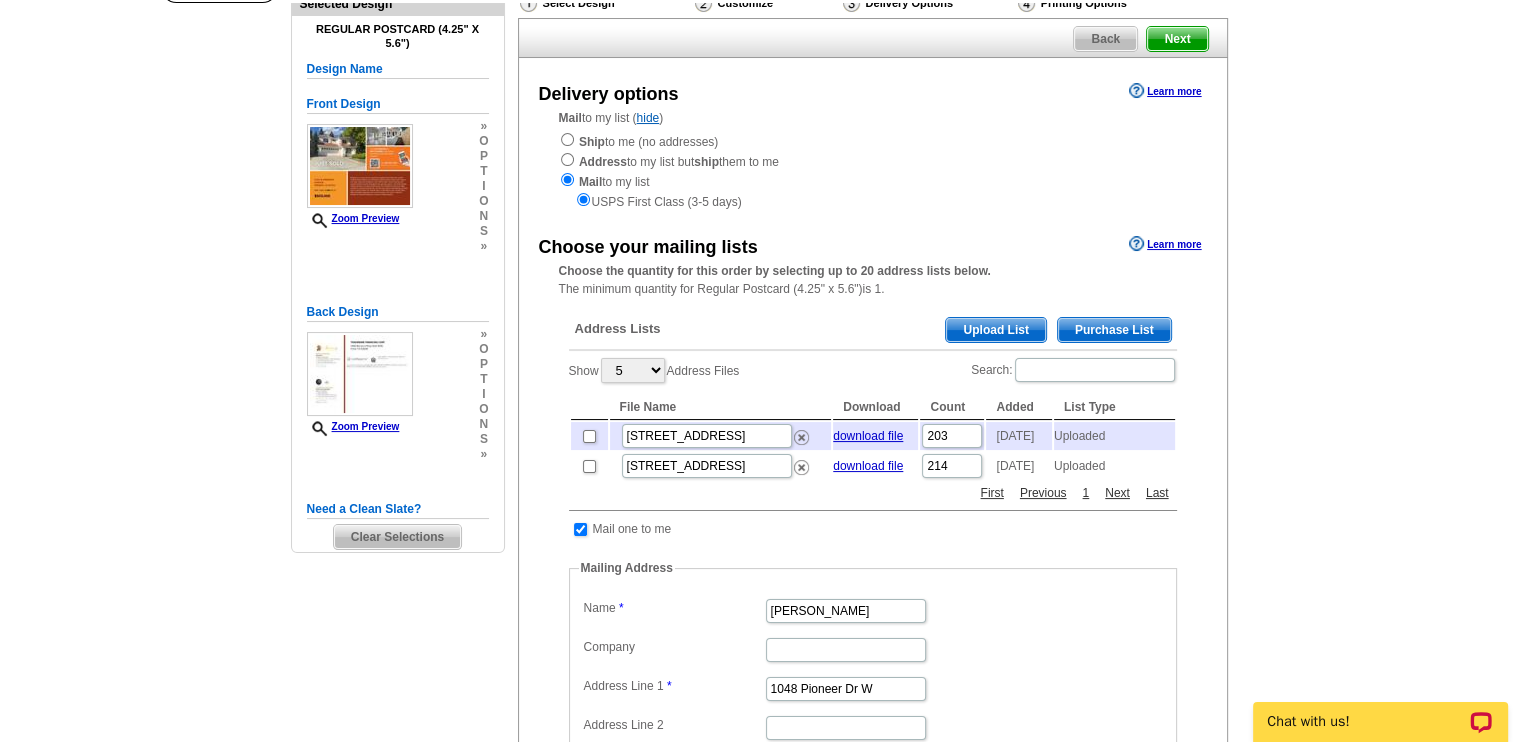 click on "Upload List" at bounding box center [995, 330] 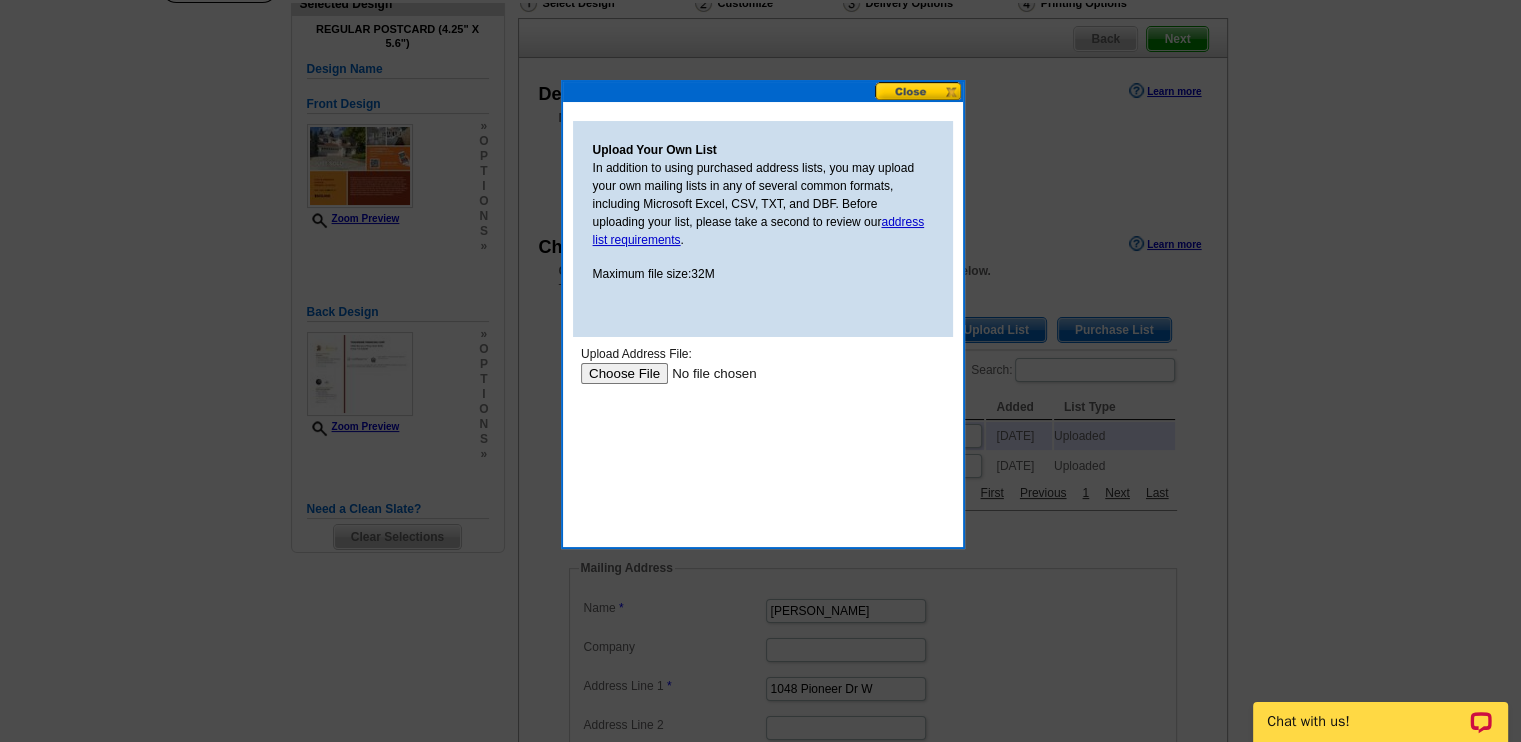 scroll, scrollTop: 0, scrollLeft: 0, axis: both 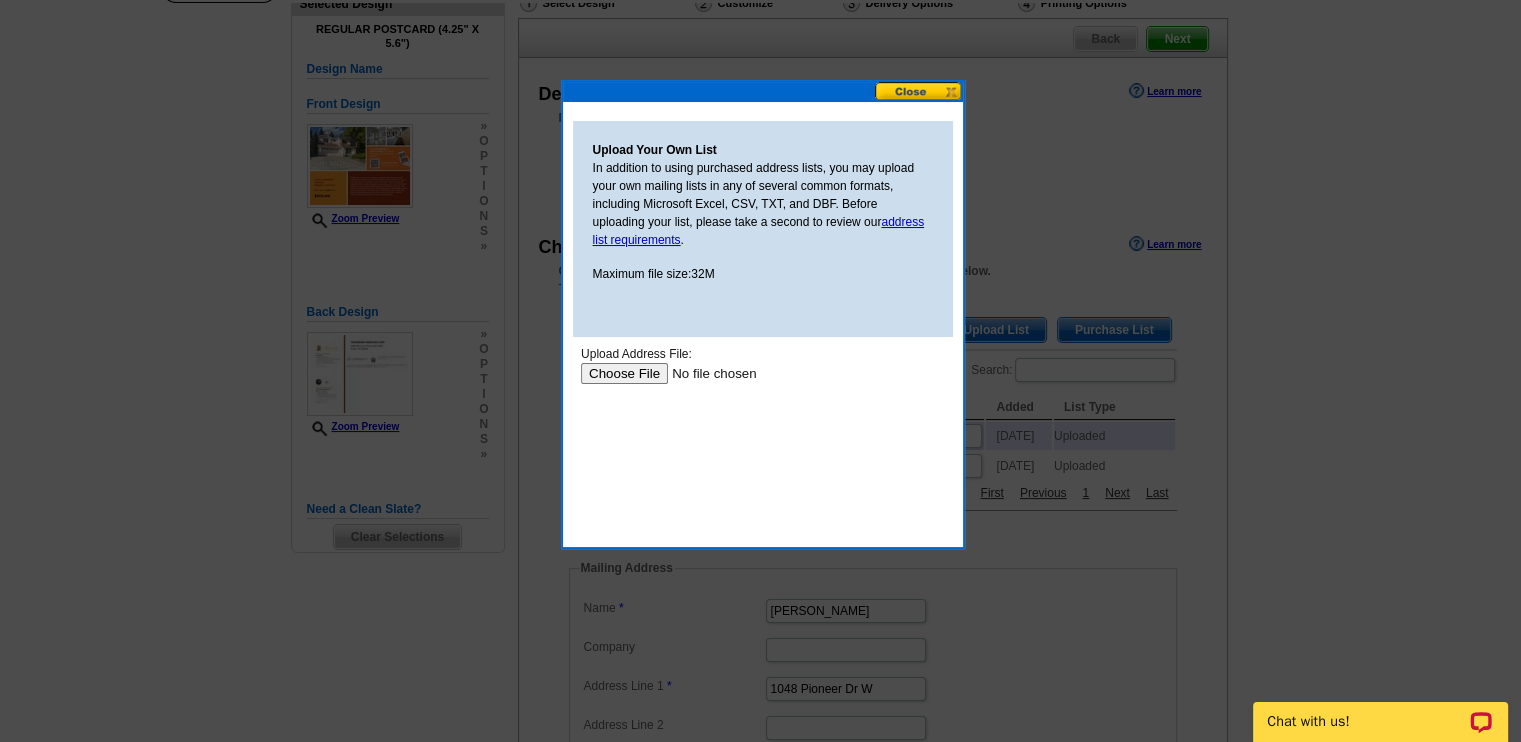 click at bounding box center (706, 373) 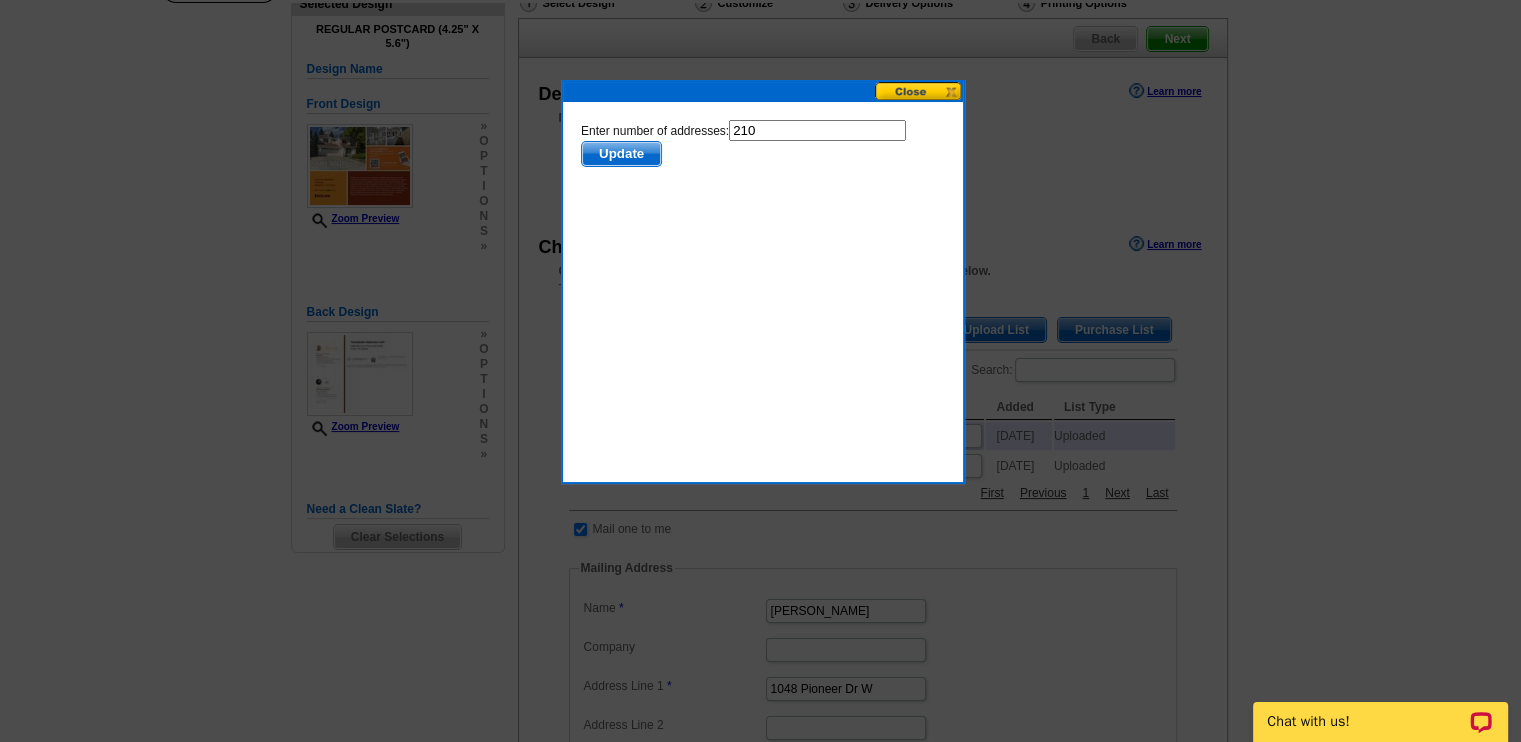 scroll, scrollTop: 0, scrollLeft: 0, axis: both 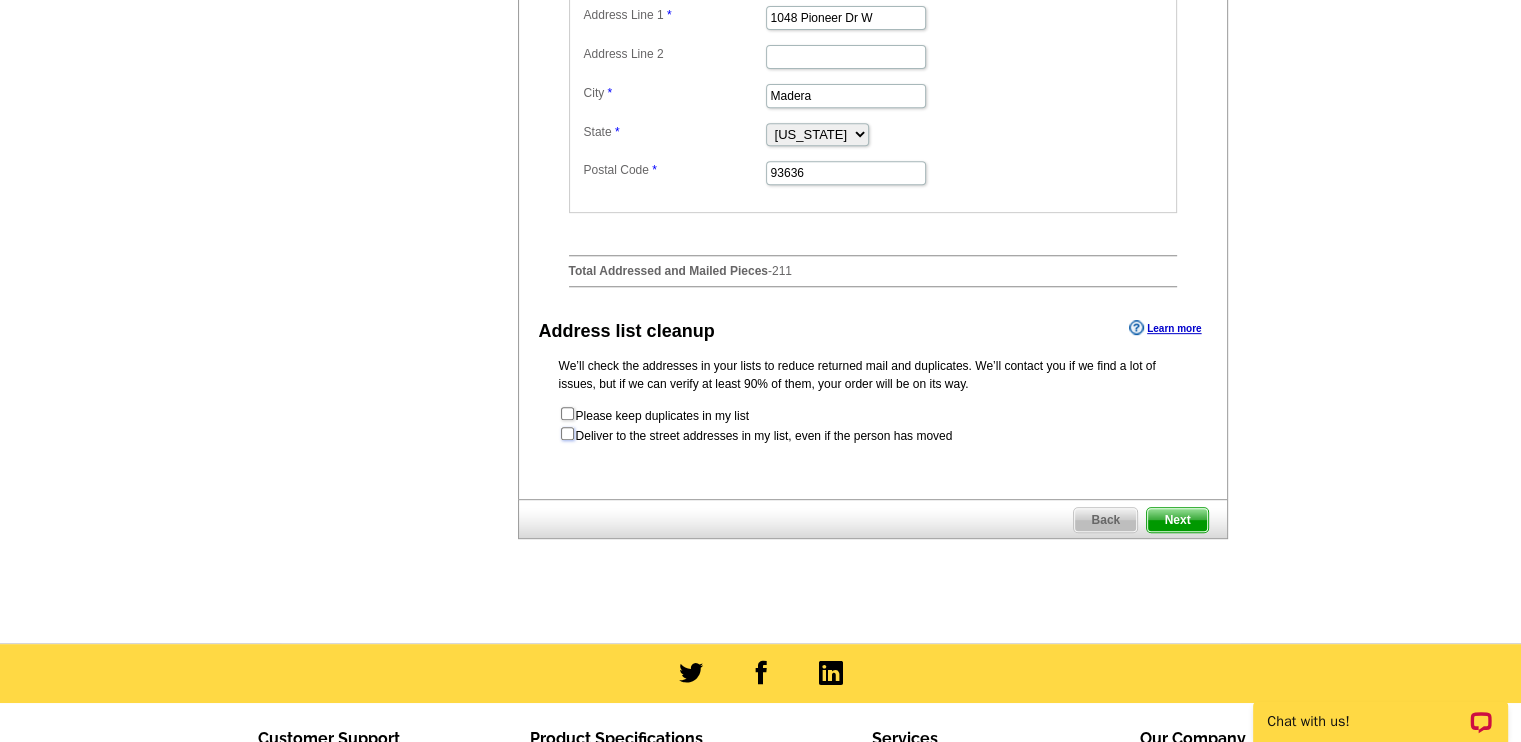 click at bounding box center [567, 433] 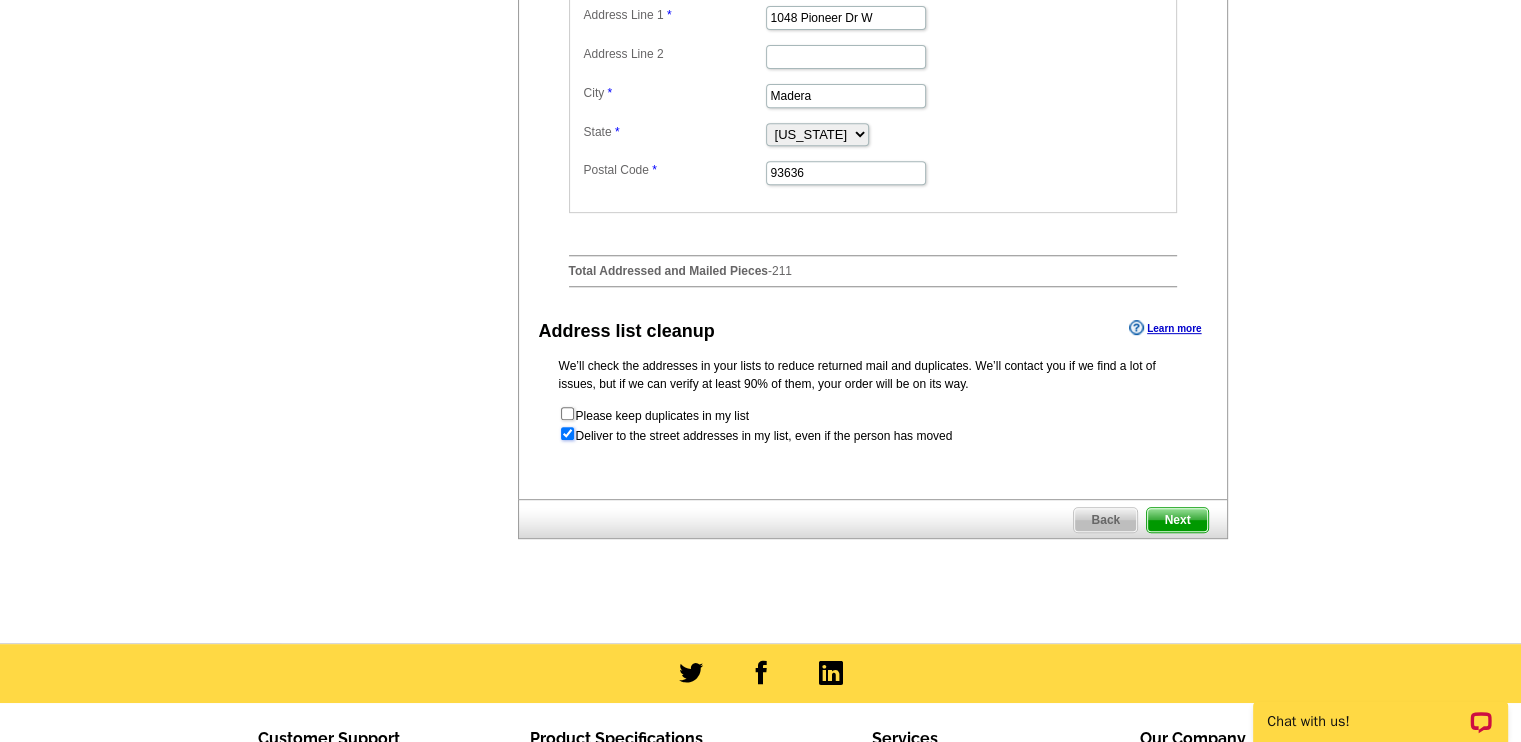 radio on "true" 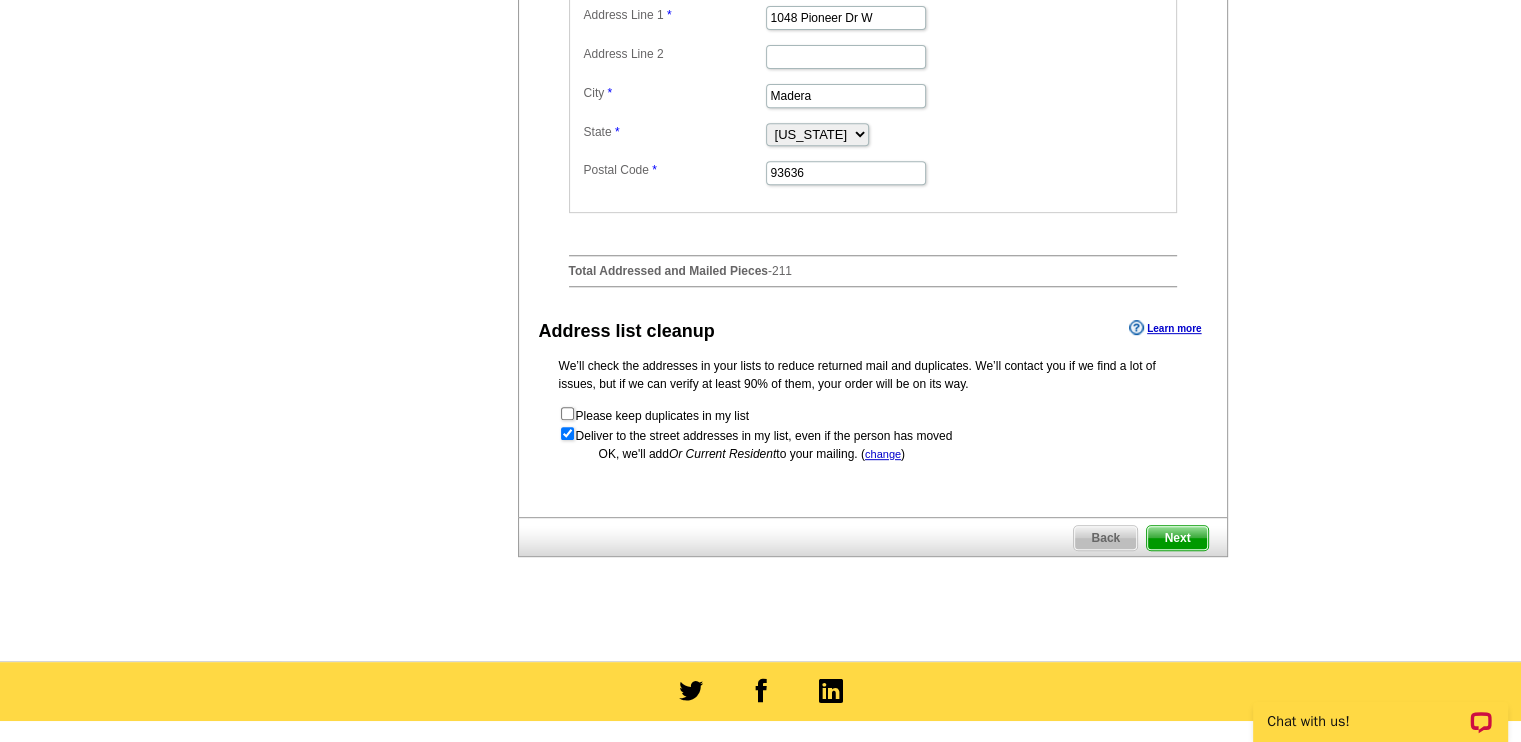 click on "Next" at bounding box center (1177, 538) 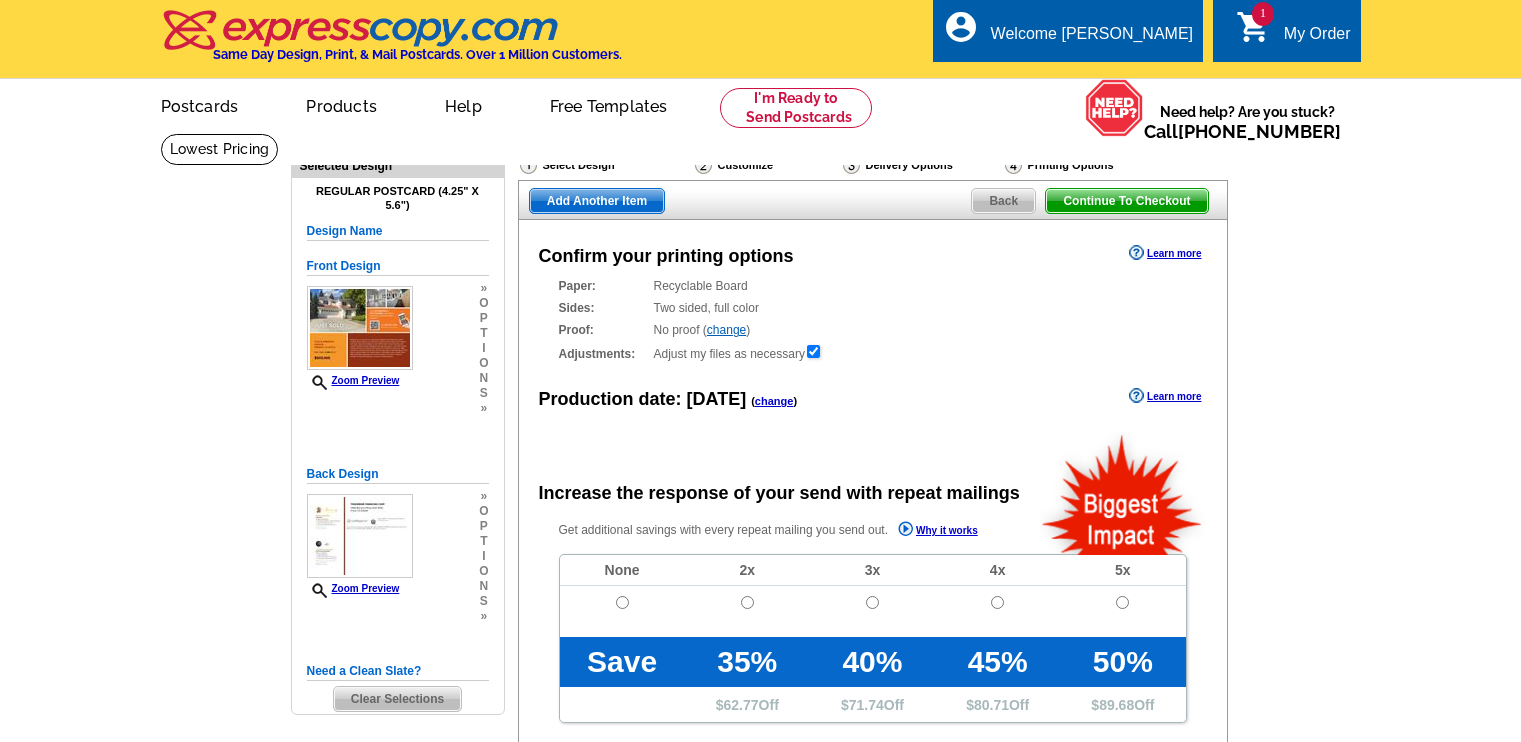 scroll, scrollTop: 0, scrollLeft: 0, axis: both 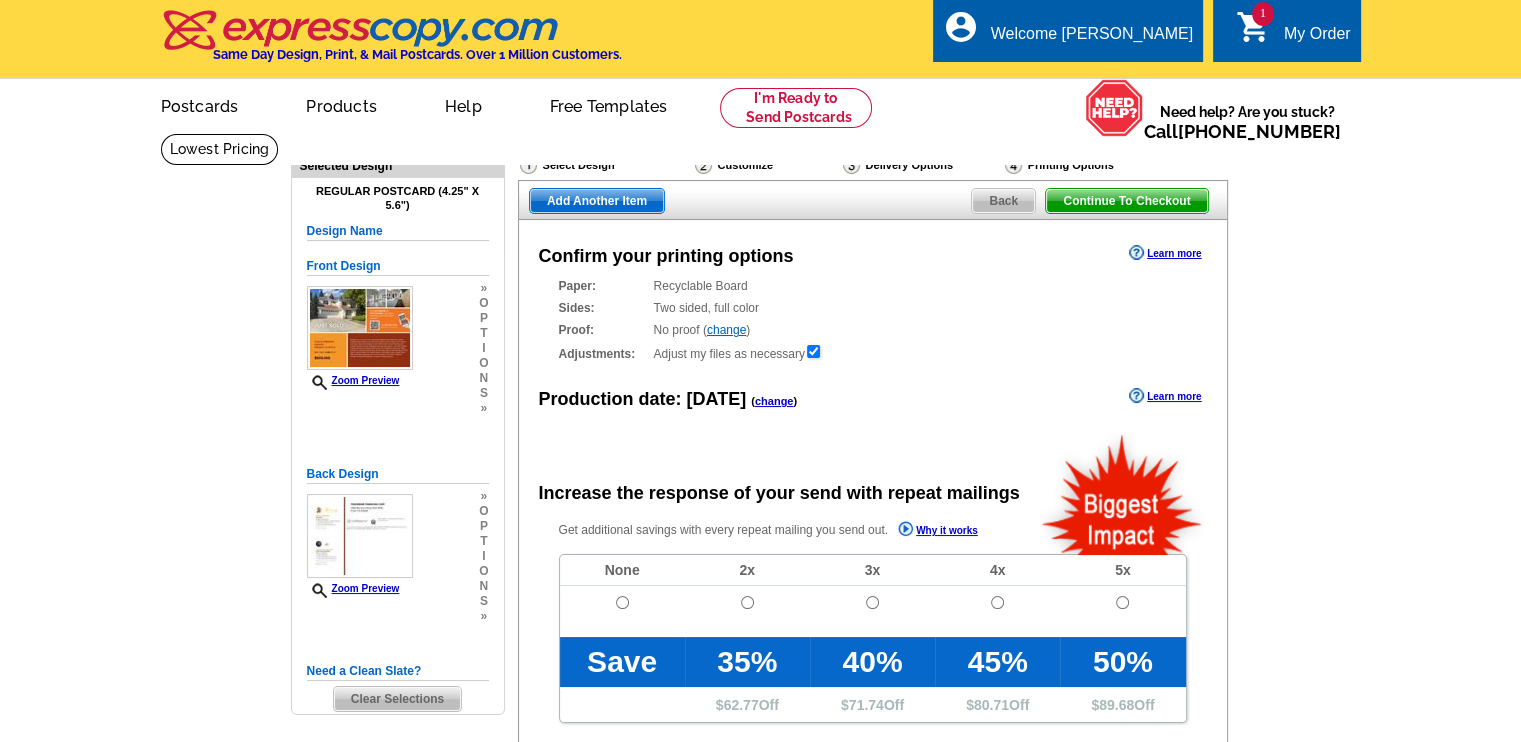 radio on "false" 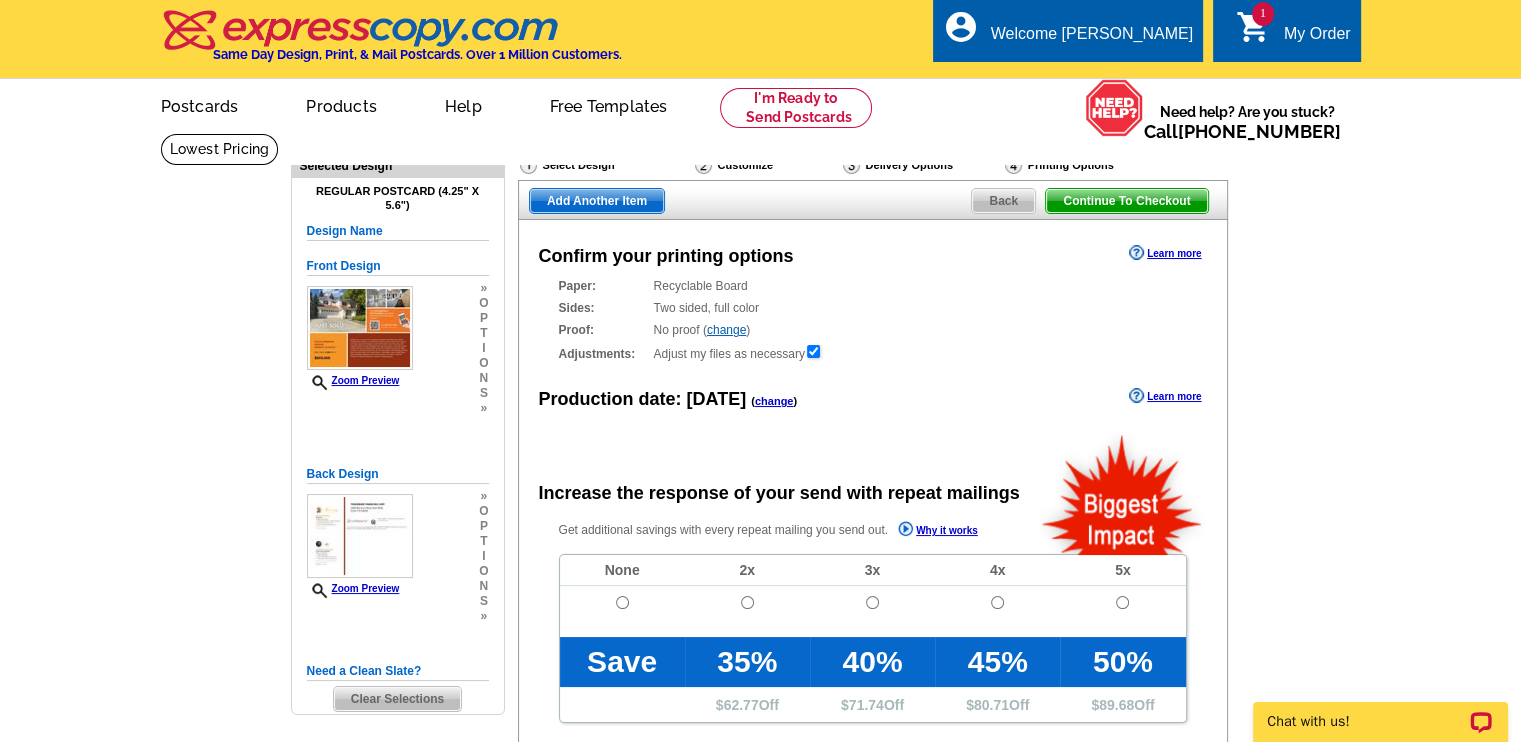 scroll, scrollTop: 0, scrollLeft: 0, axis: both 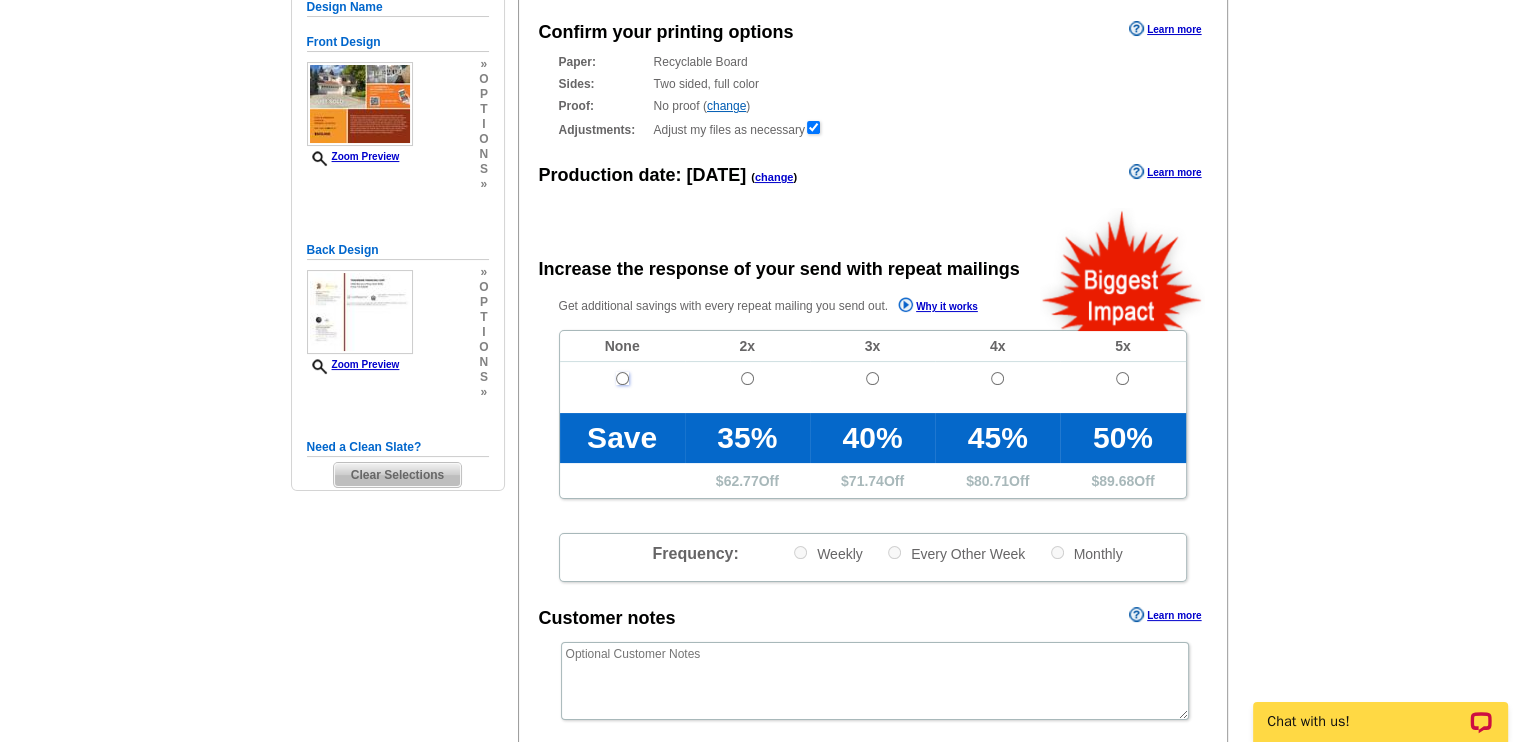 click at bounding box center (622, 378) 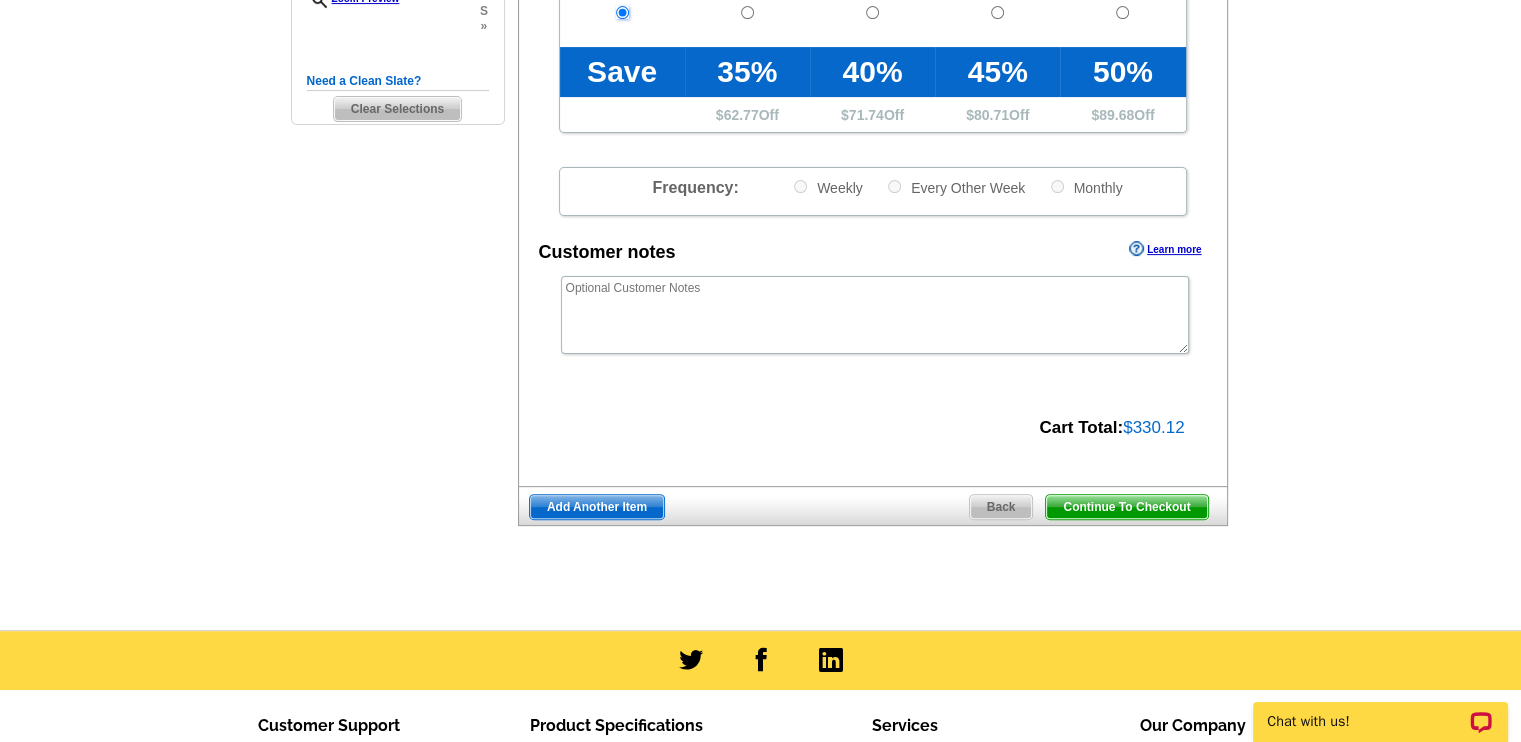 scroll, scrollTop: 788, scrollLeft: 0, axis: vertical 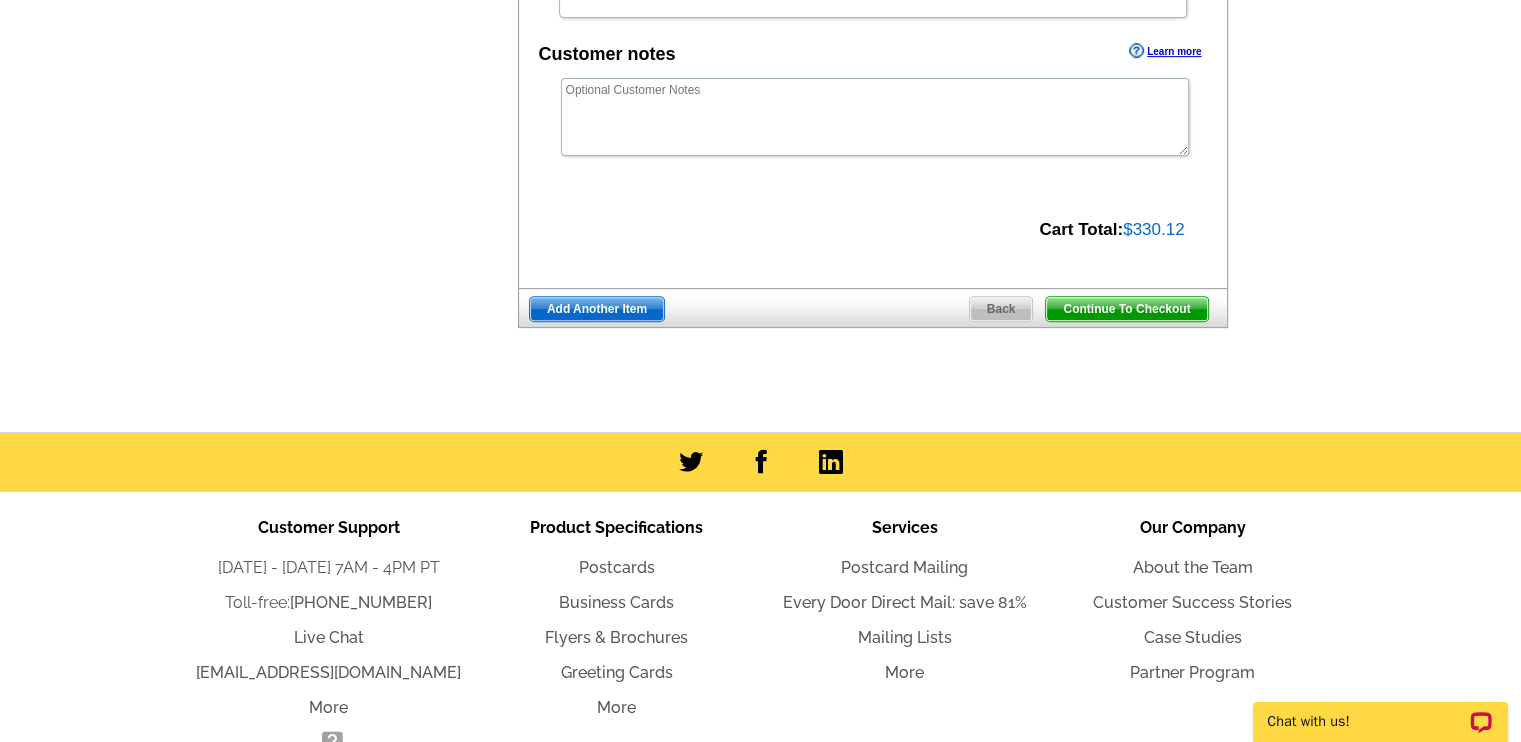 click on "Continue To Checkout" at bounding box center [1126, 309] 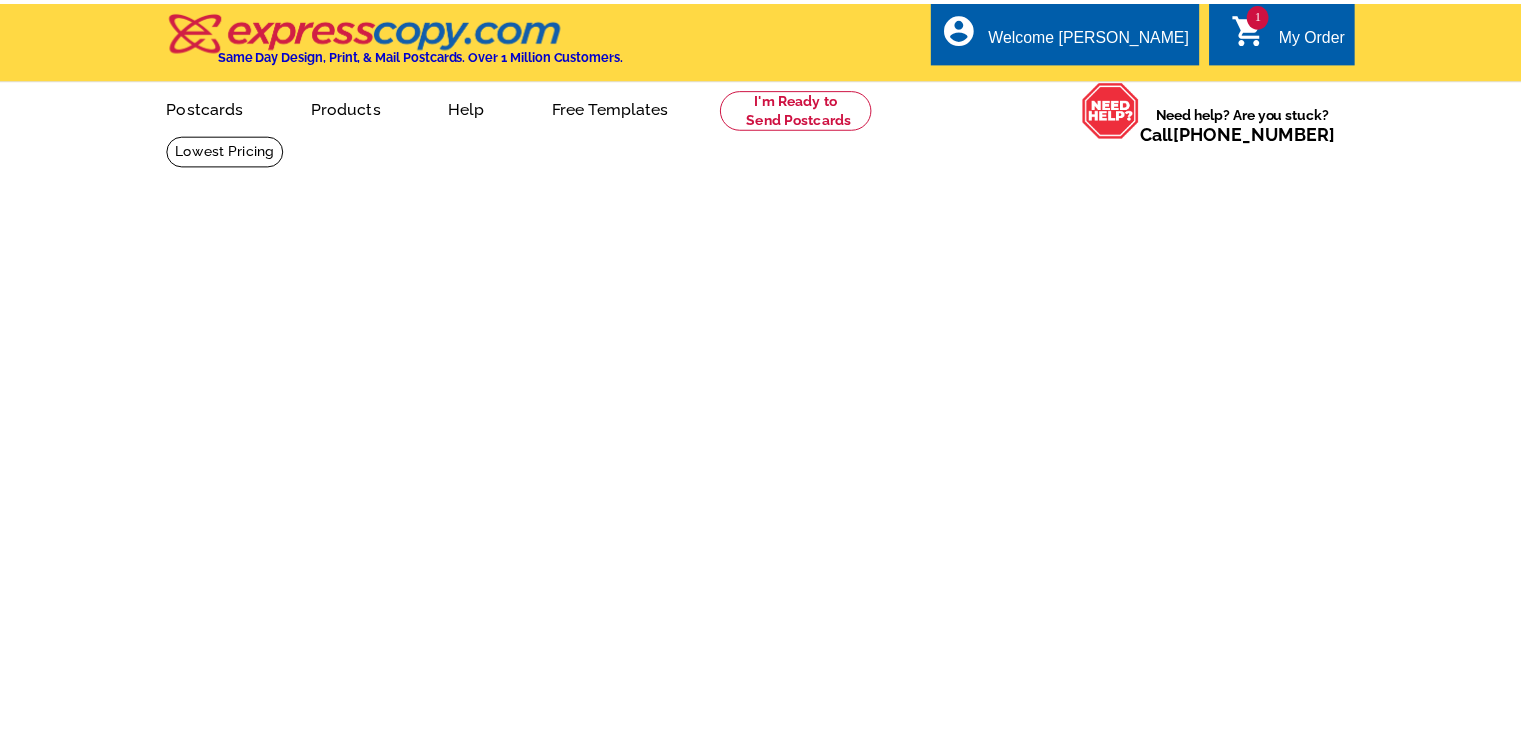 scroll, scrollTop: 0, scrollLeft: 0, axis: both 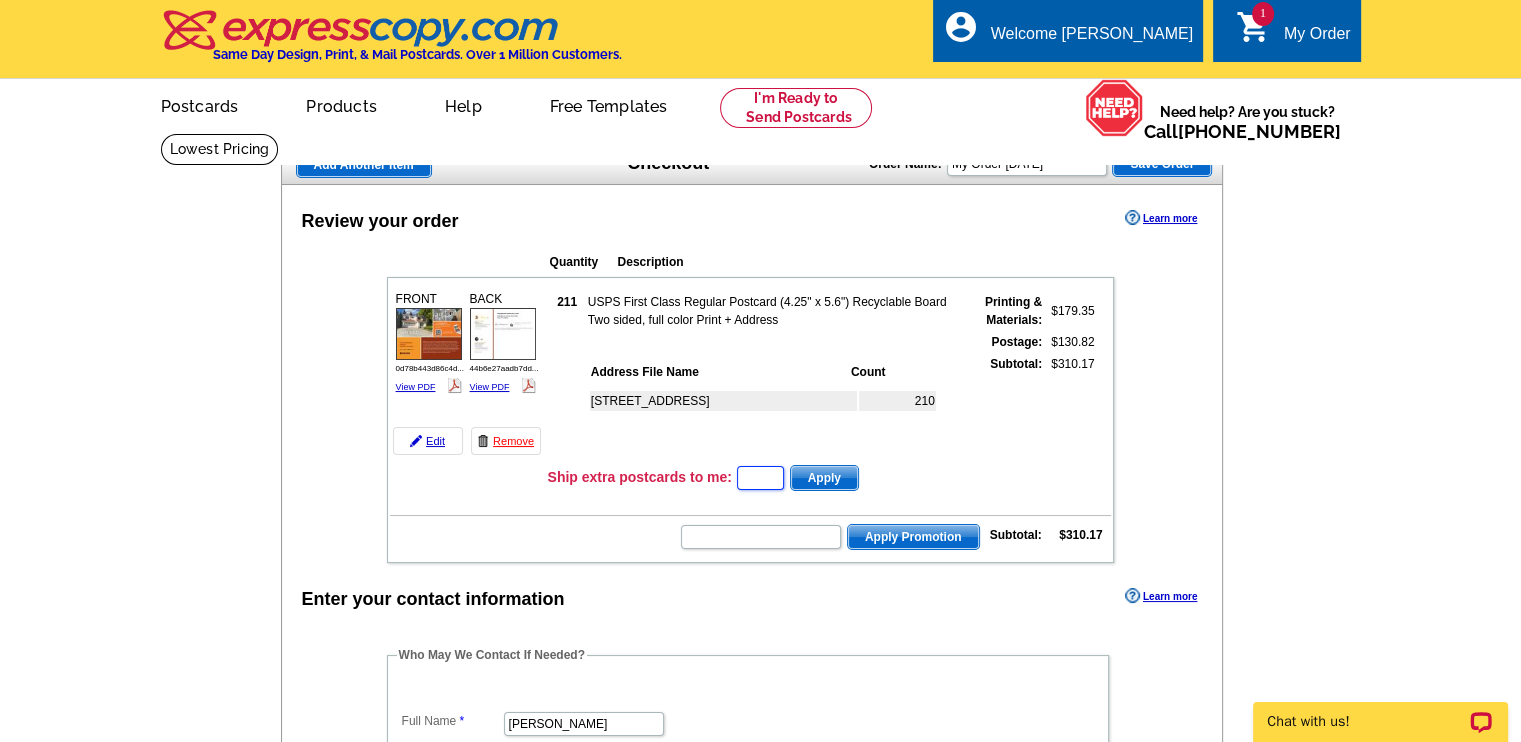 click at bounding box center [760, 478] 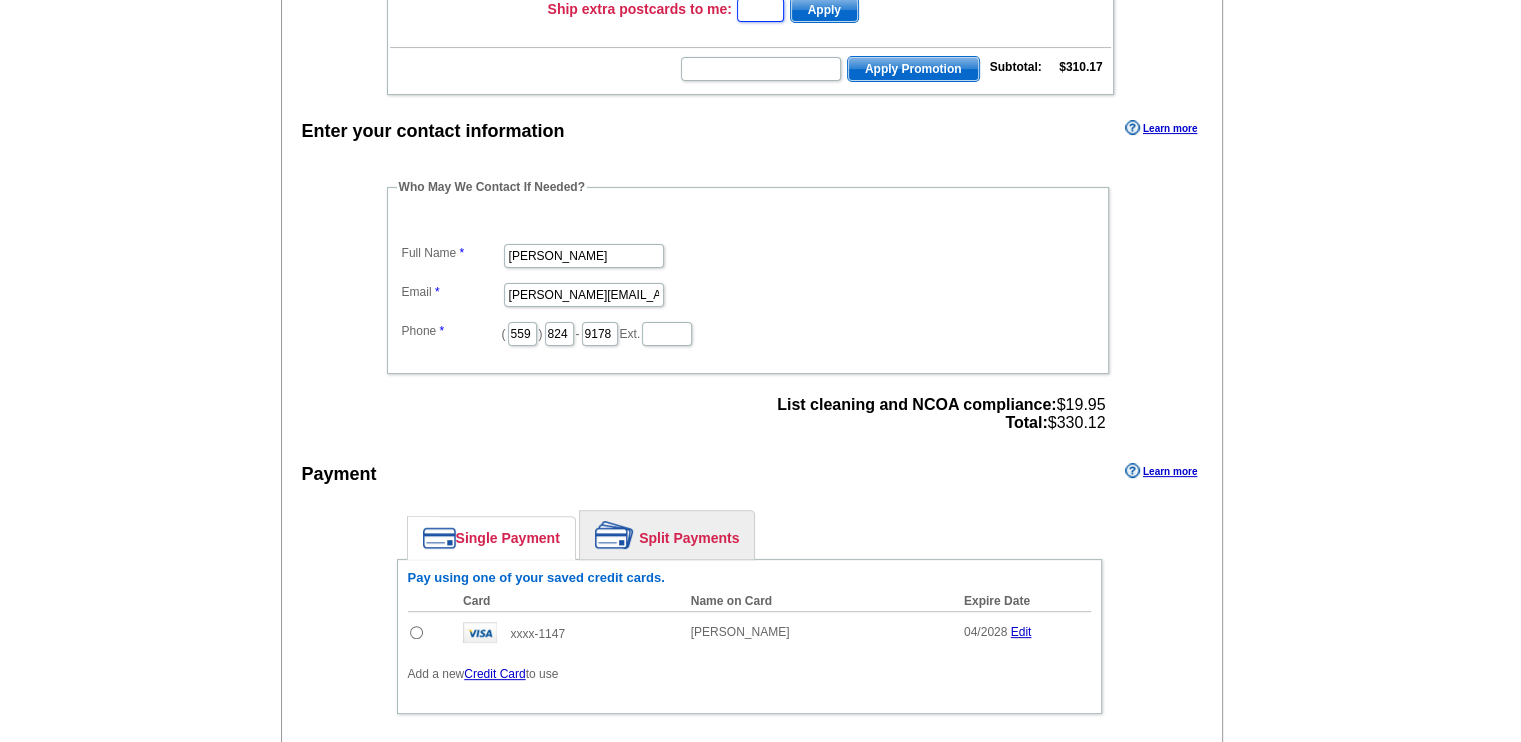 scroll, scrollTop: 486, scrollLeft: 0, axis: vertical 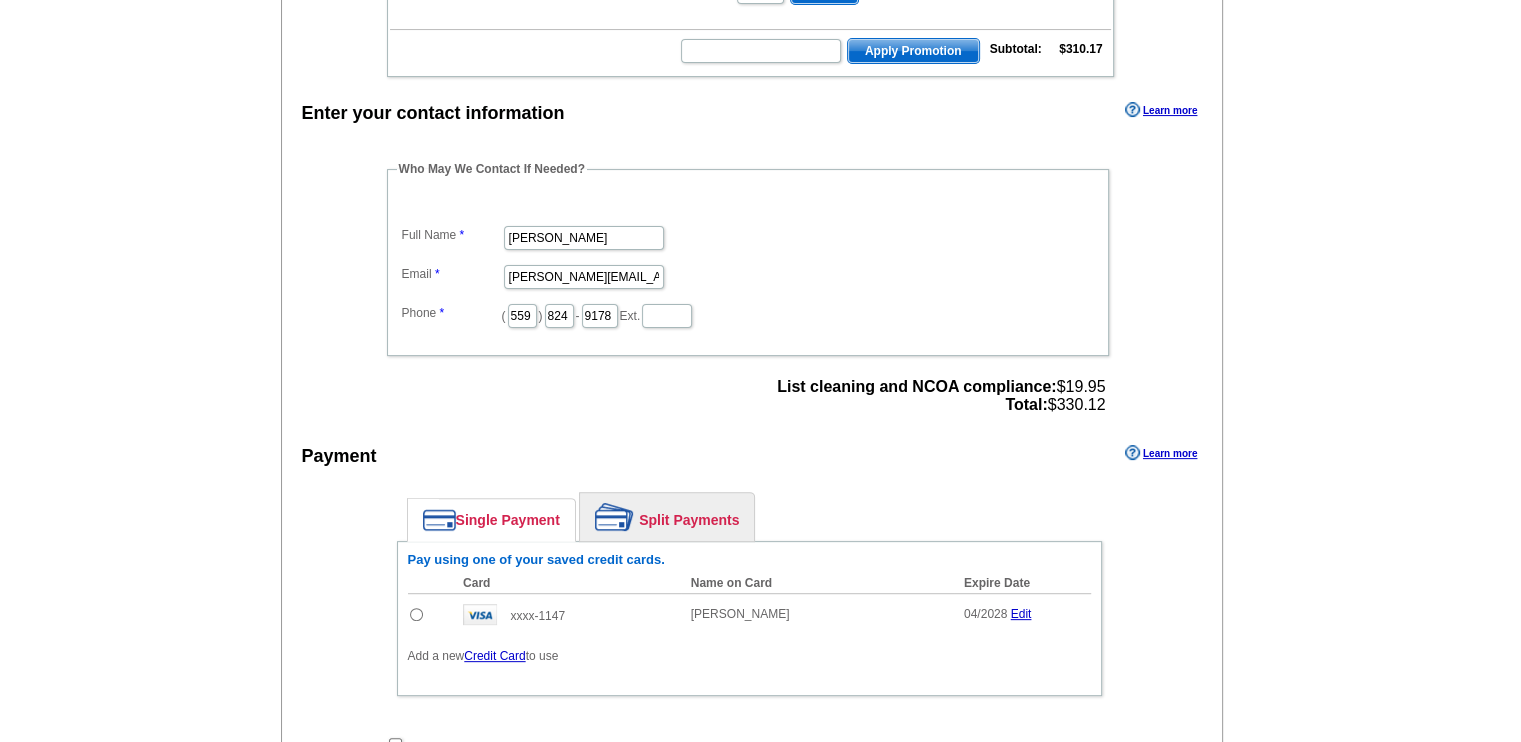 click on "Add Another Item
Checkout
Order Name:
My Order [DATE]
Save Order
Review your order
Learn more
Quantity
Description
211" at bounding box center (760, 289) 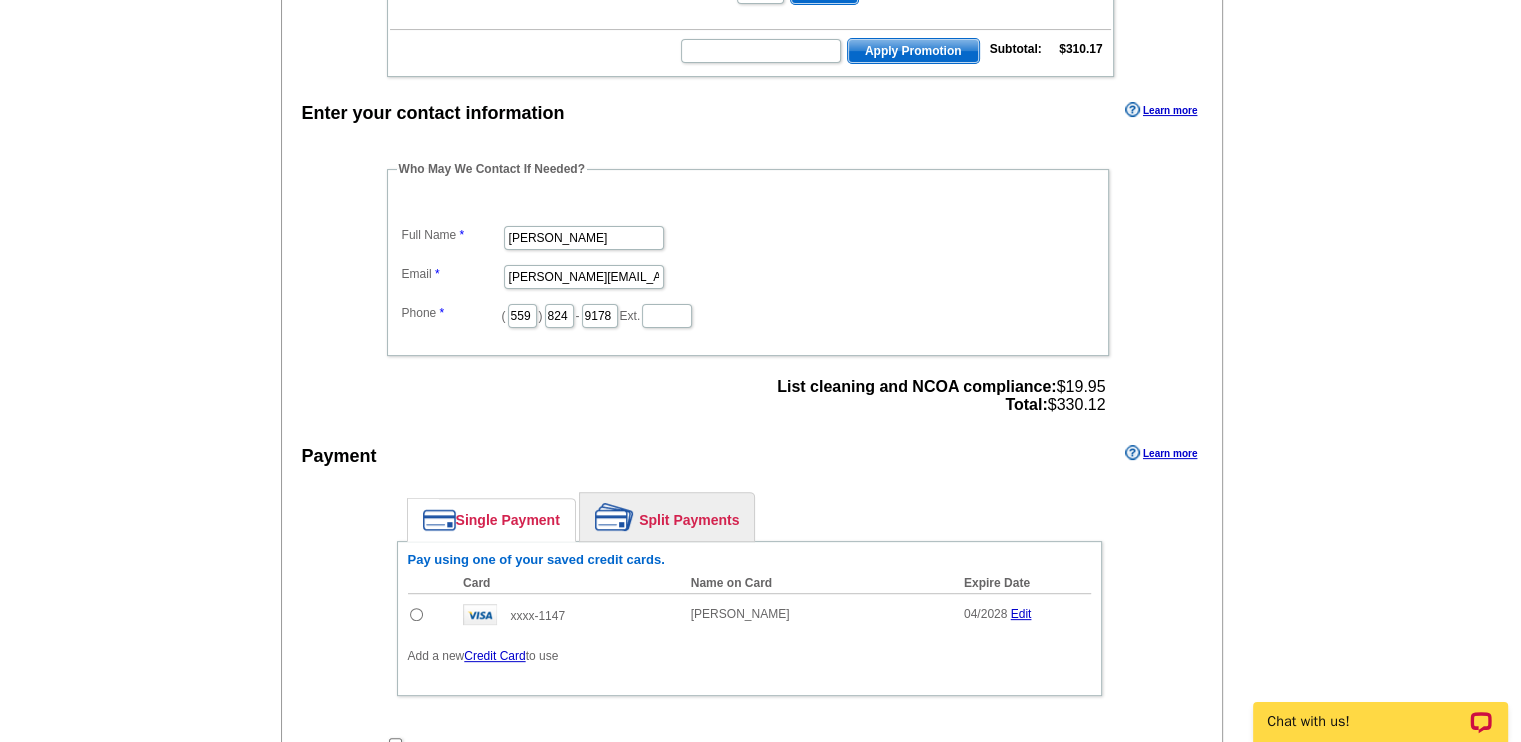 click on "Split Payments" at bounding box center (667, 517) 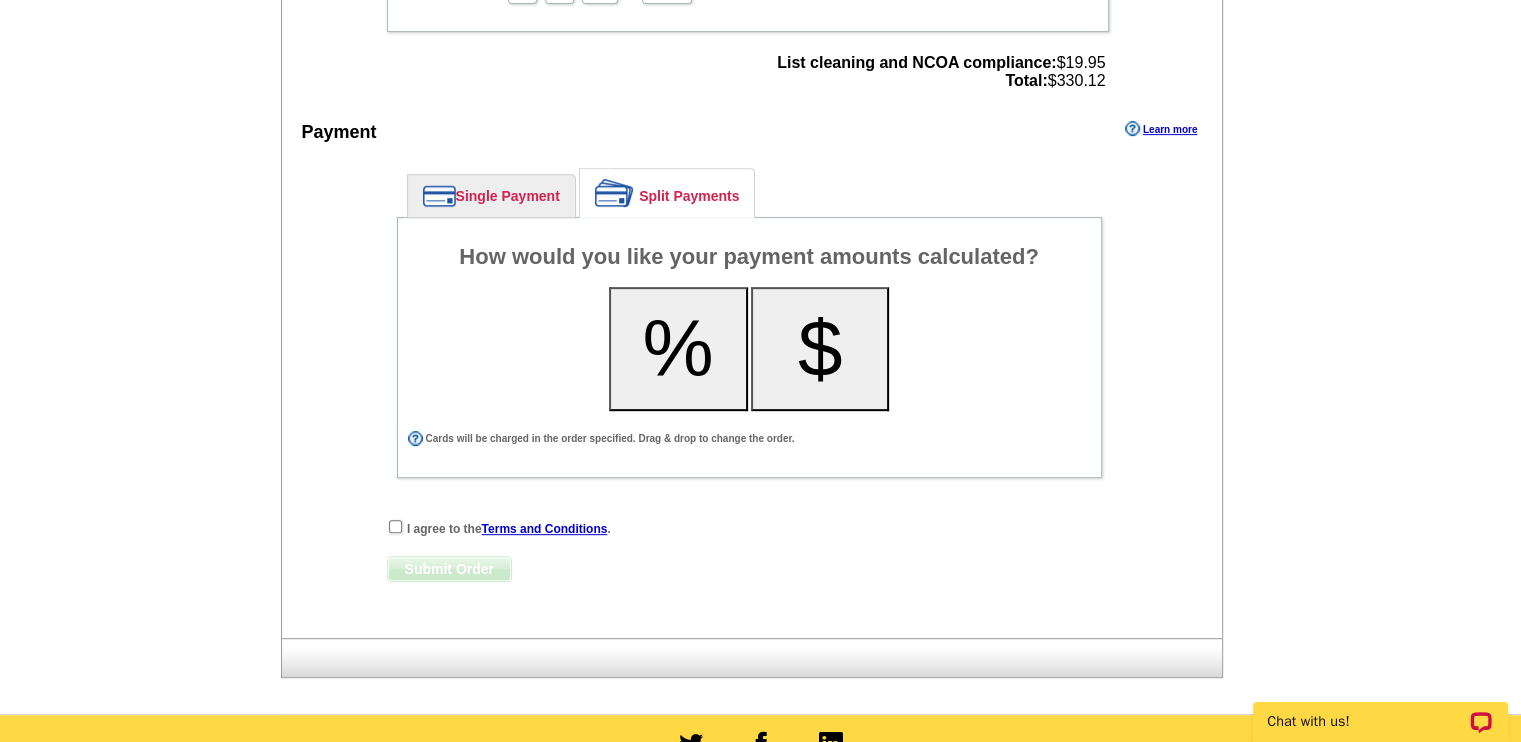 scroll, scrollTop: 820, scrollLeft: 0, axis: vertical 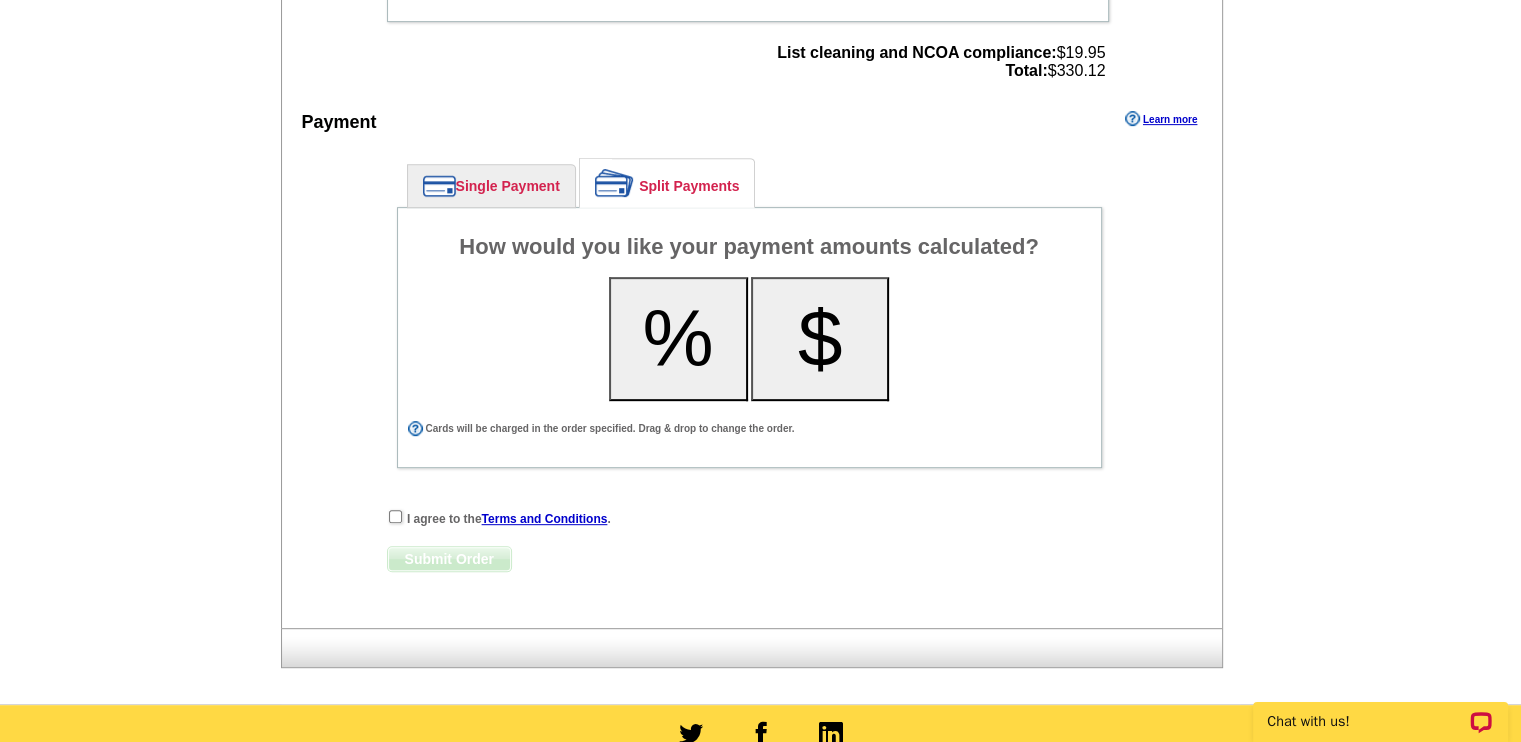 click on "%" at bounding box center [678, 339] 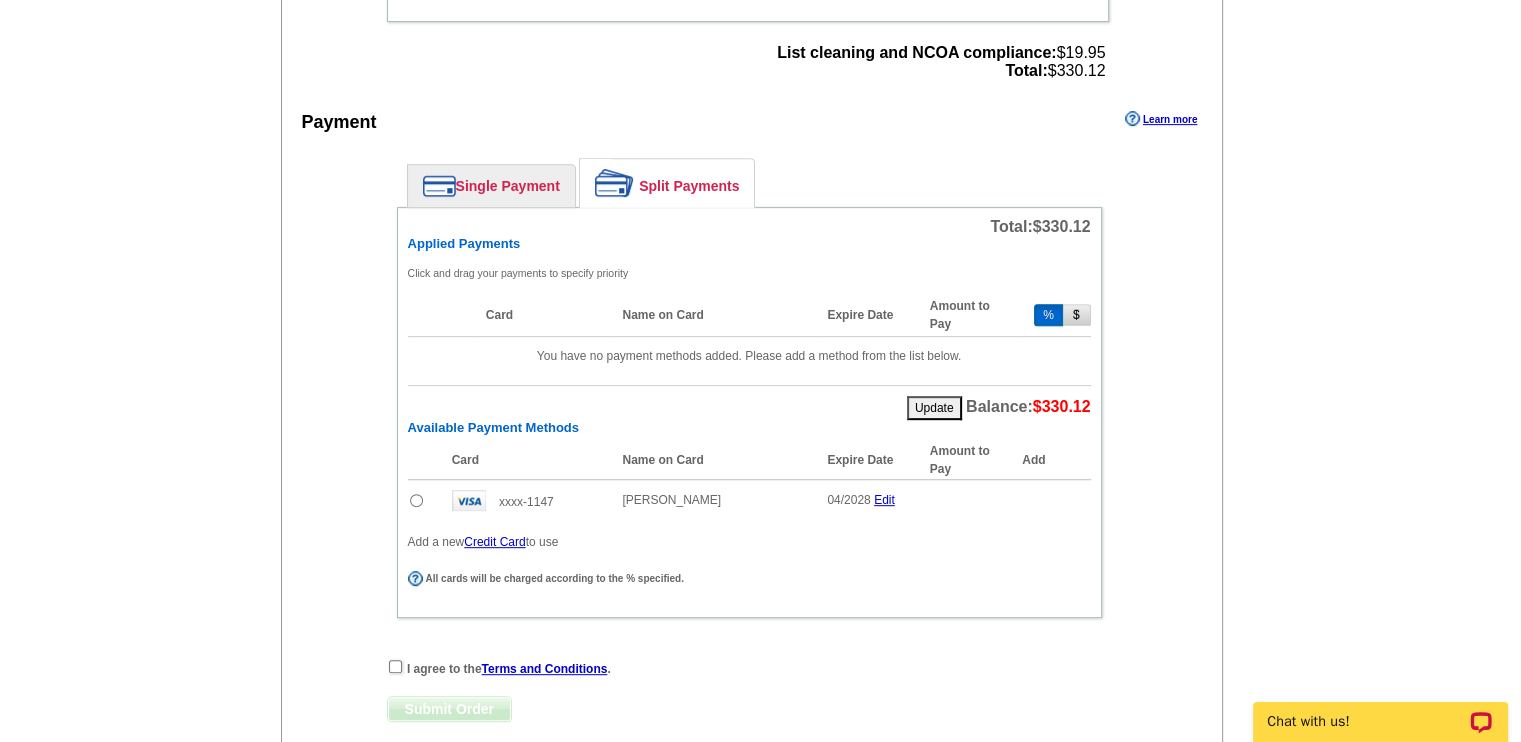 click on "Single Payment" at bounding box center (491, 186) 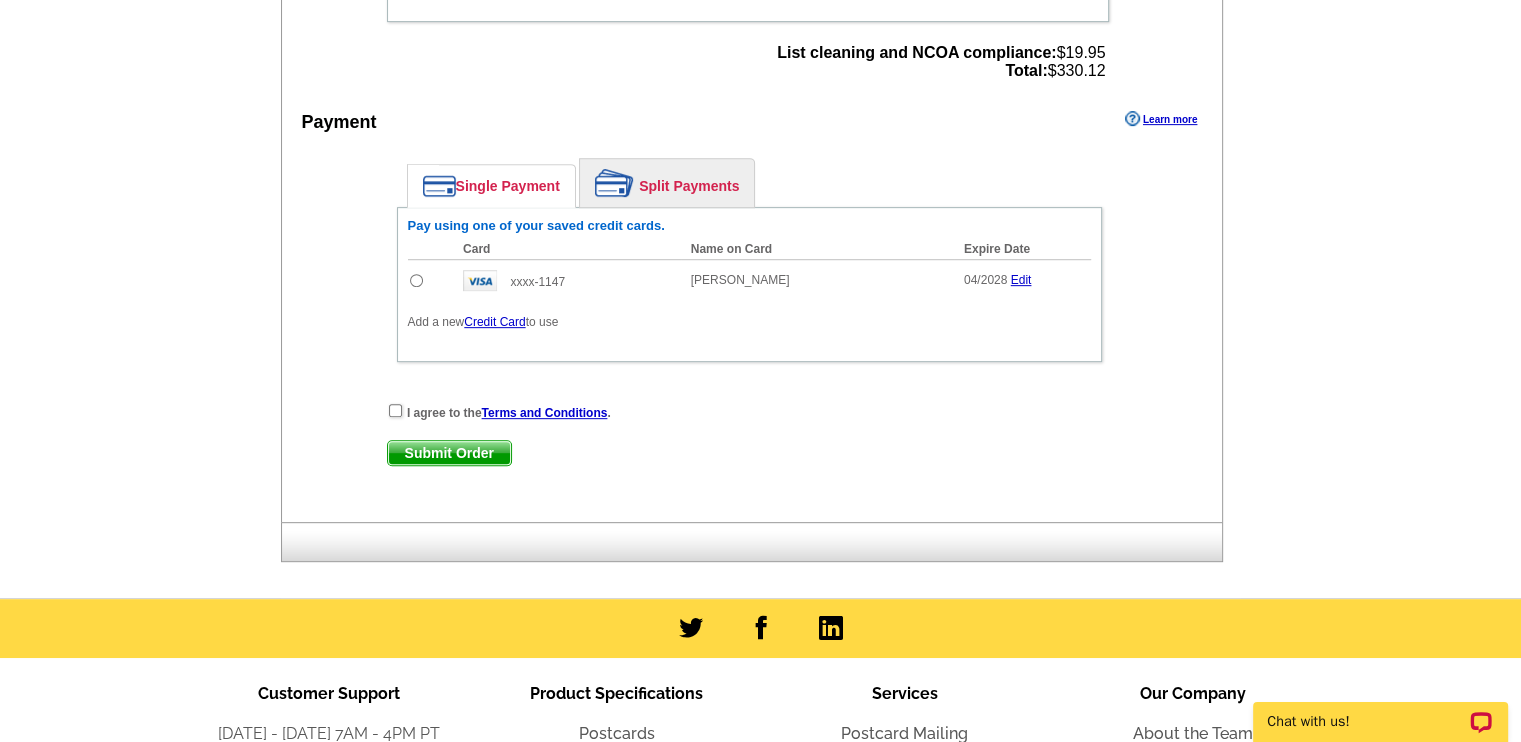 click at bounding box center (431, 280) 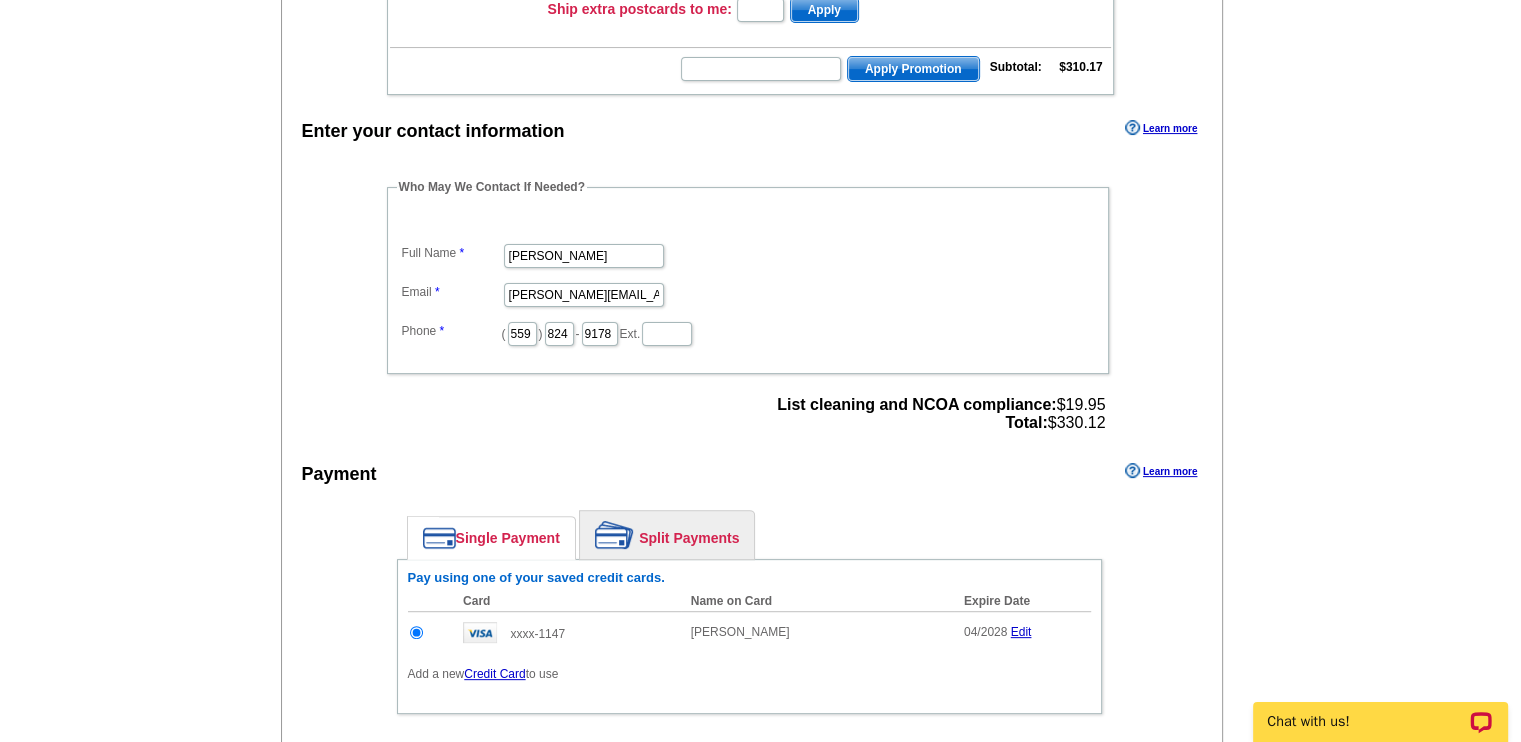 scroll, scrollTop: 389, scrollLeft: 0, axis: vertical 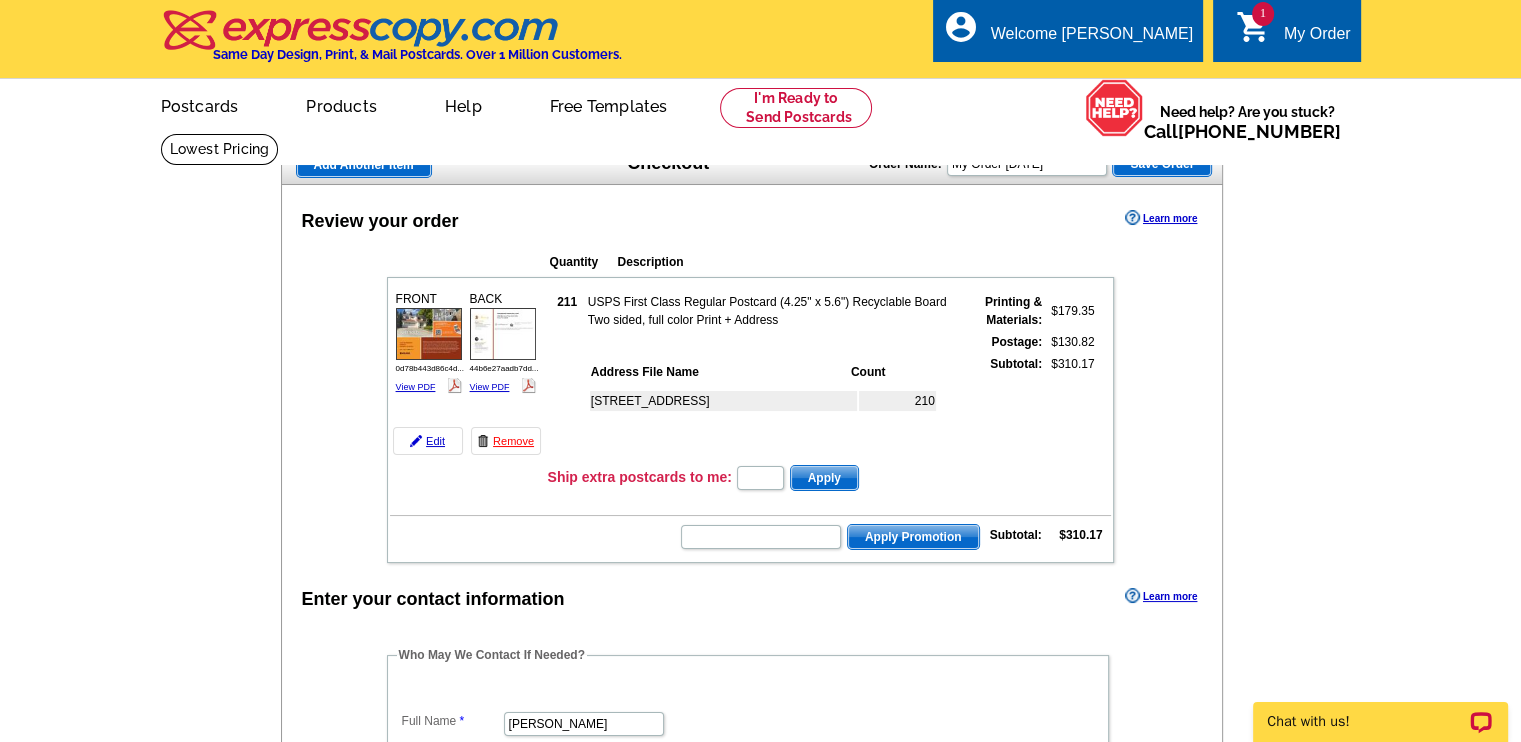 click at bounding box center (429, 334) 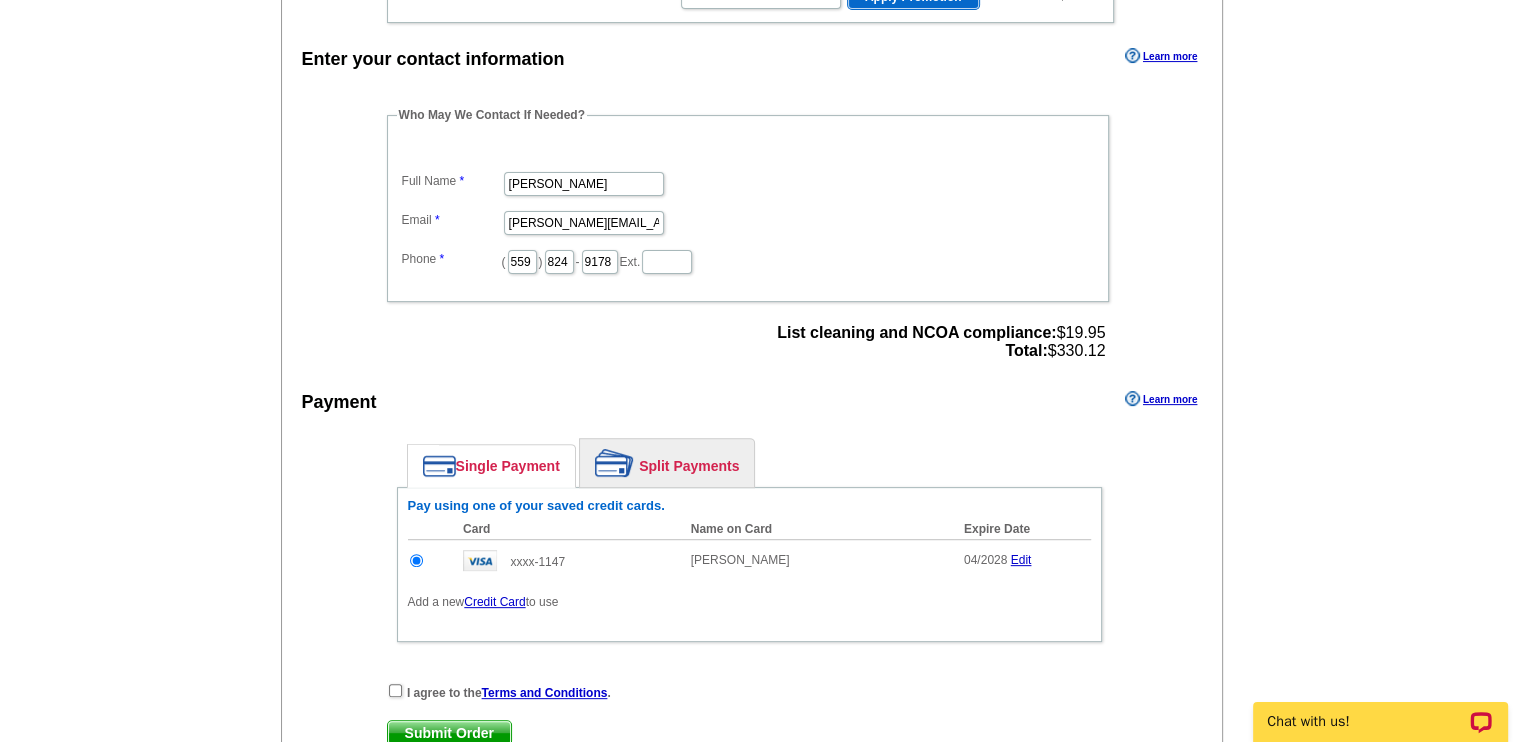 scroll, scrollTop: 664, scrollLeft: 0, axis: vertical 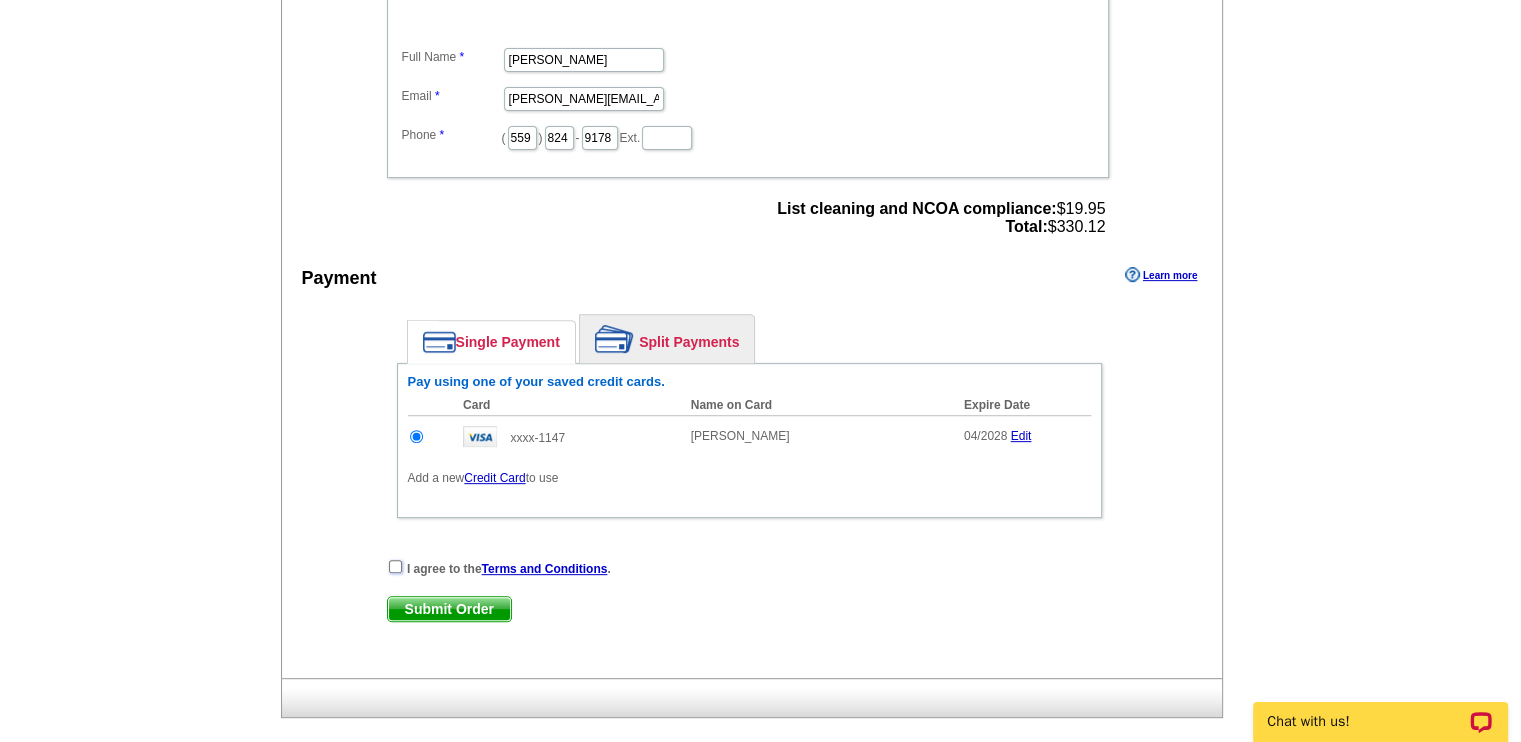 click at bounding box center (395, 566) 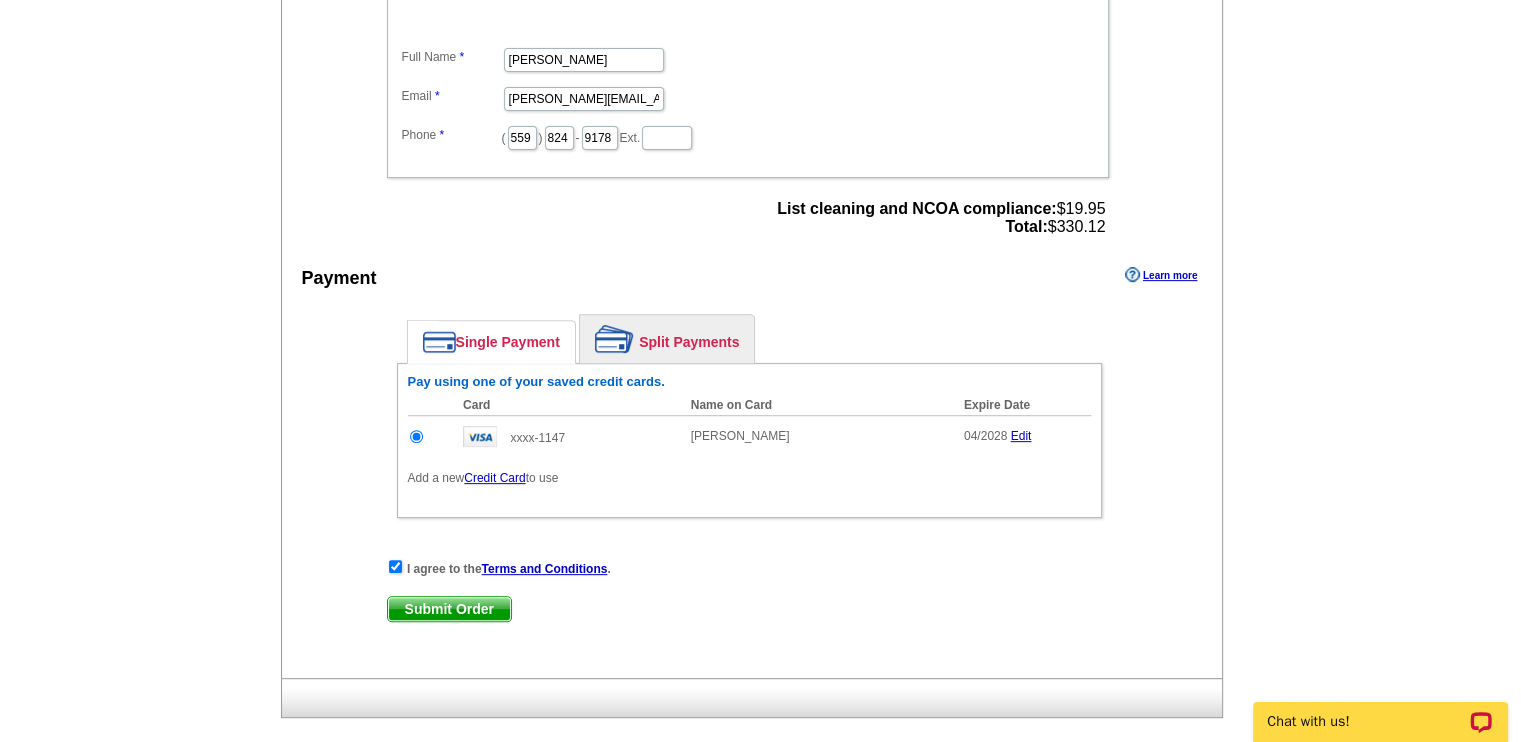 click on "Submit Order" at bounding box center [449, 609] 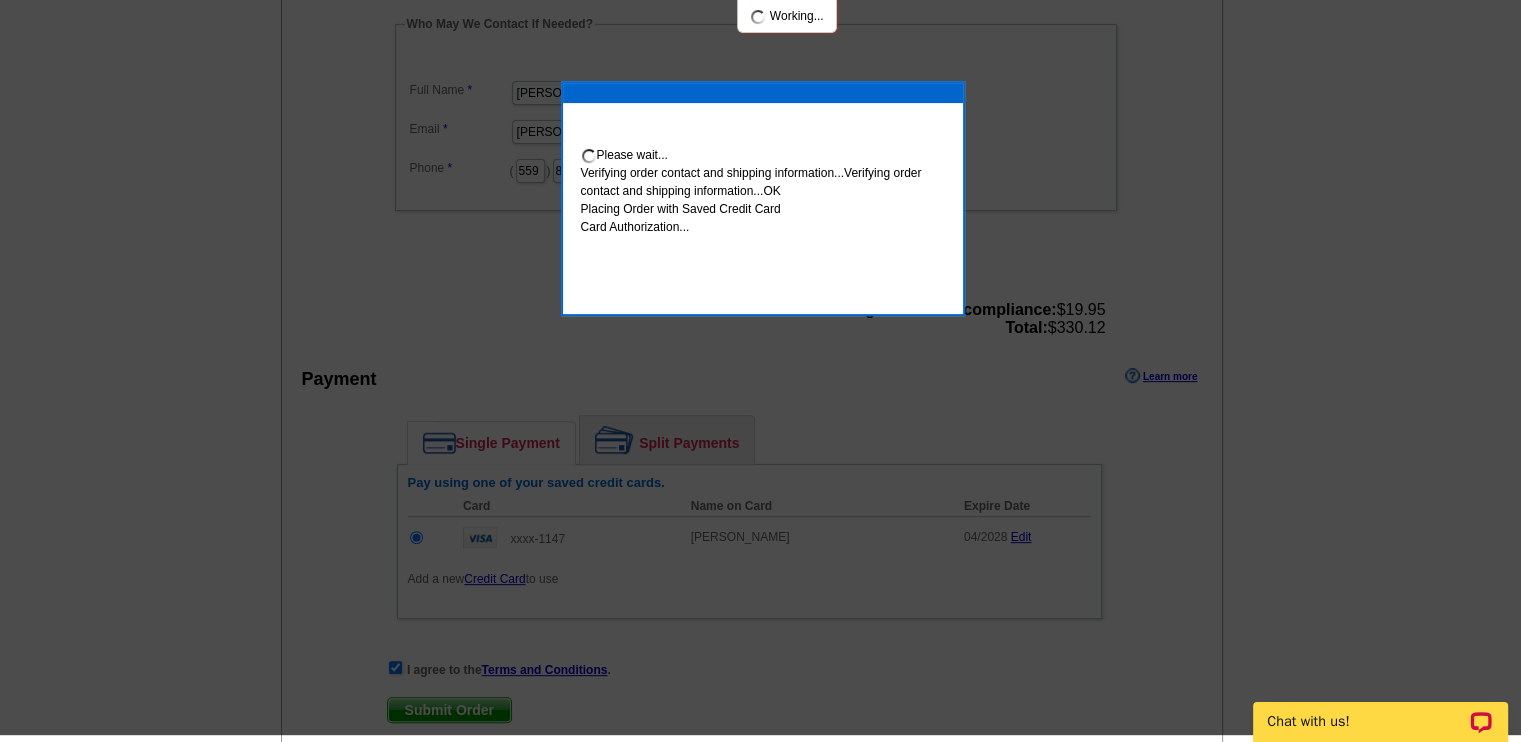 scroll, scrollTop: 656, scrollLeft: 0, axis: vertical 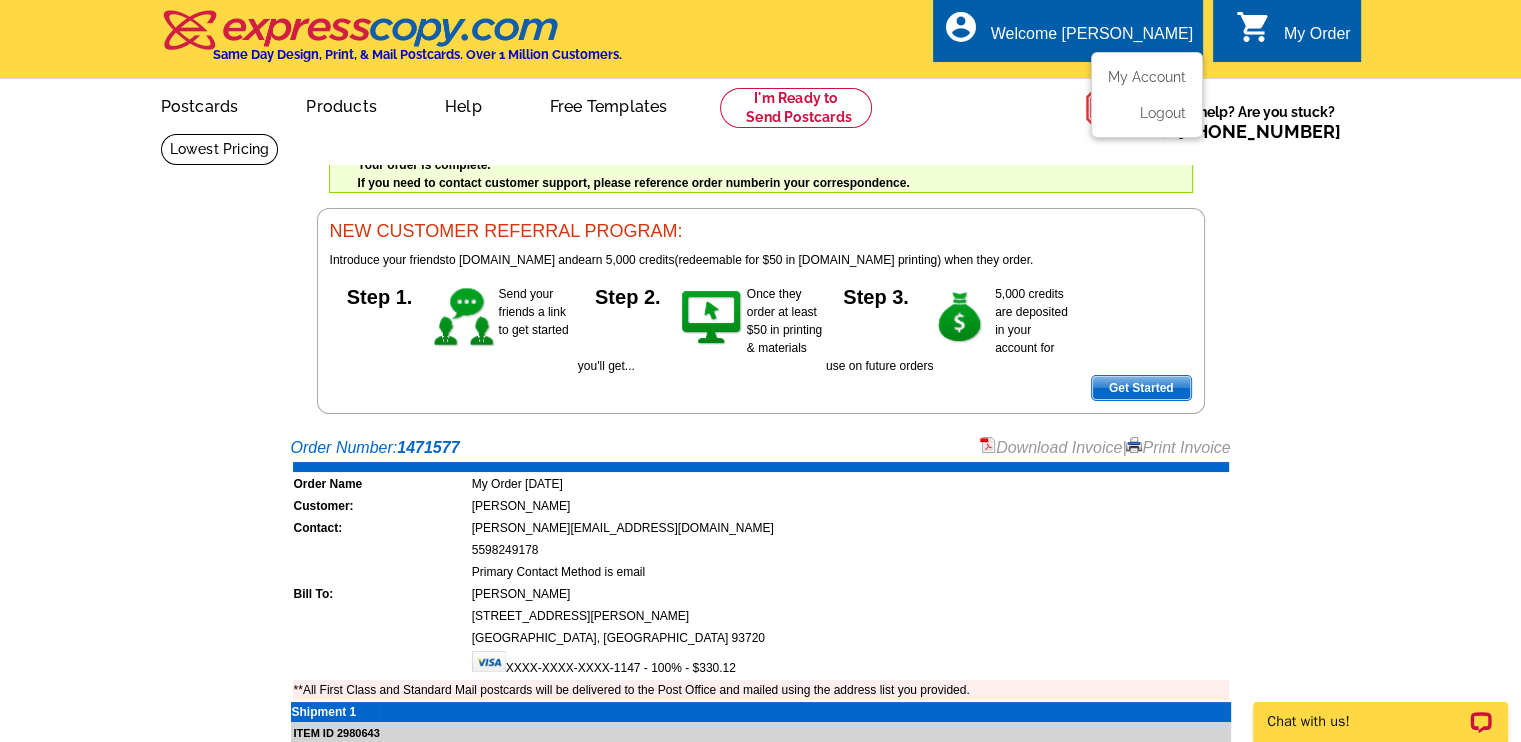 click on "Welcome [PERSON_NAME]" at bounding box center (1092, 39) 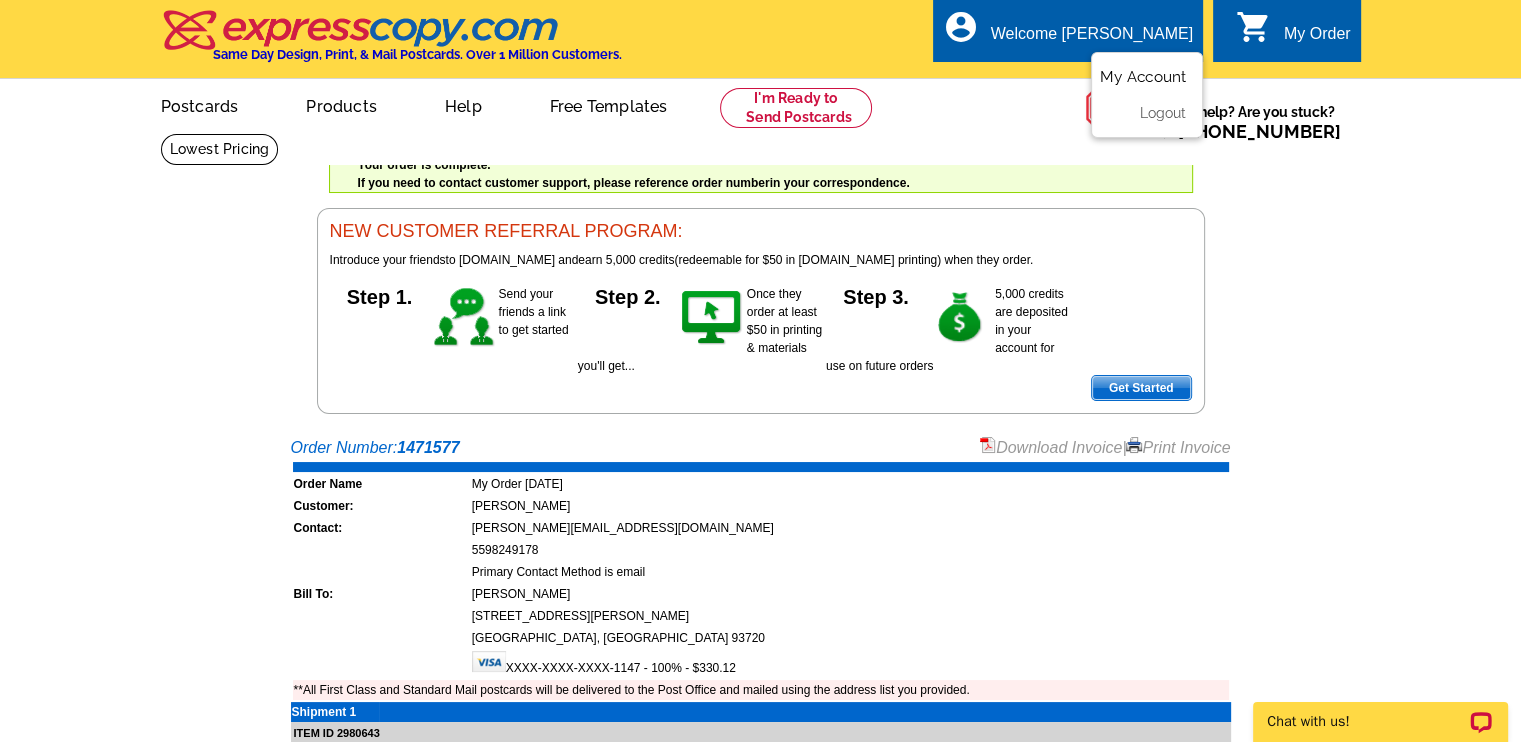 click on "My Account" at bounding box center (1143, 77) 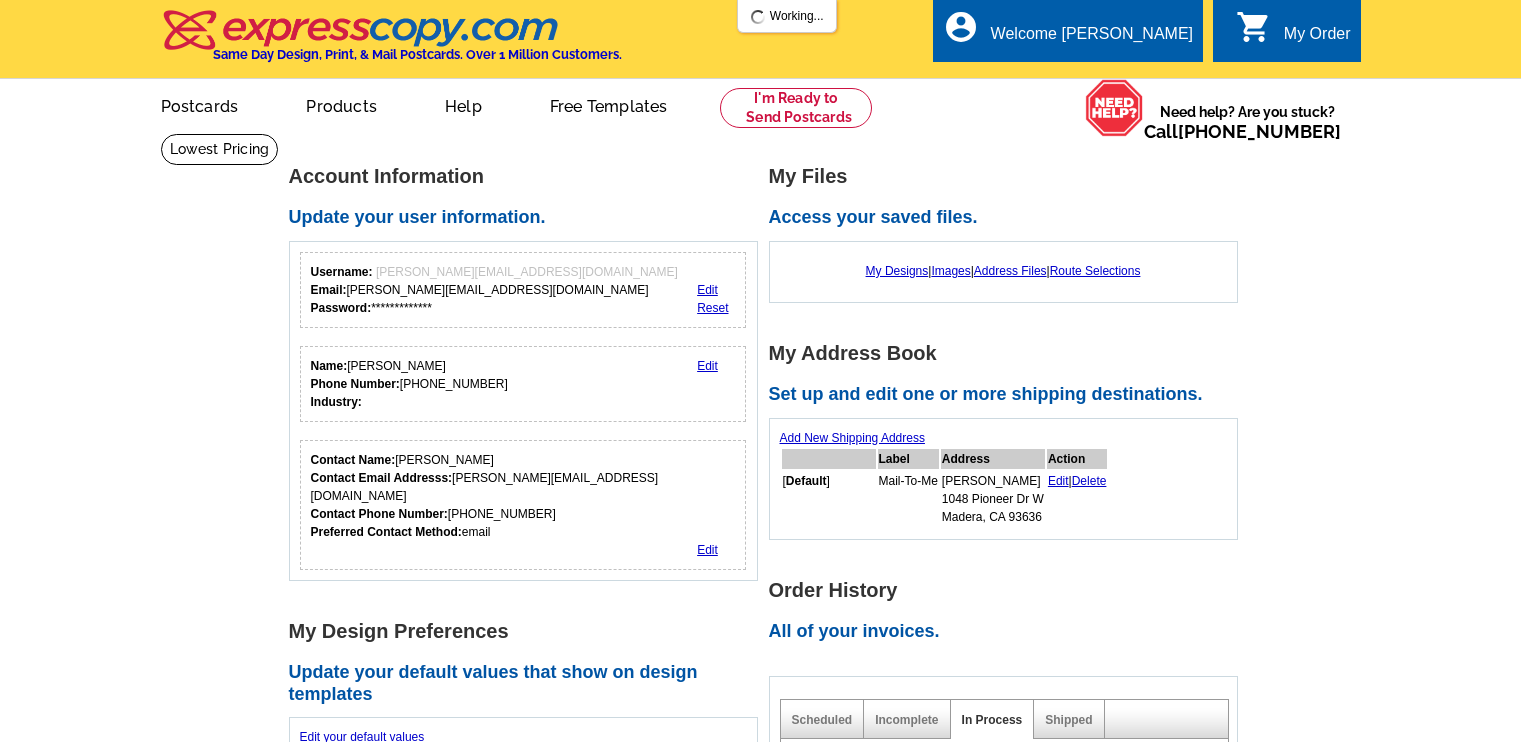 scroll, scrollTop: 0, scrollLeft: 0, axis: both 